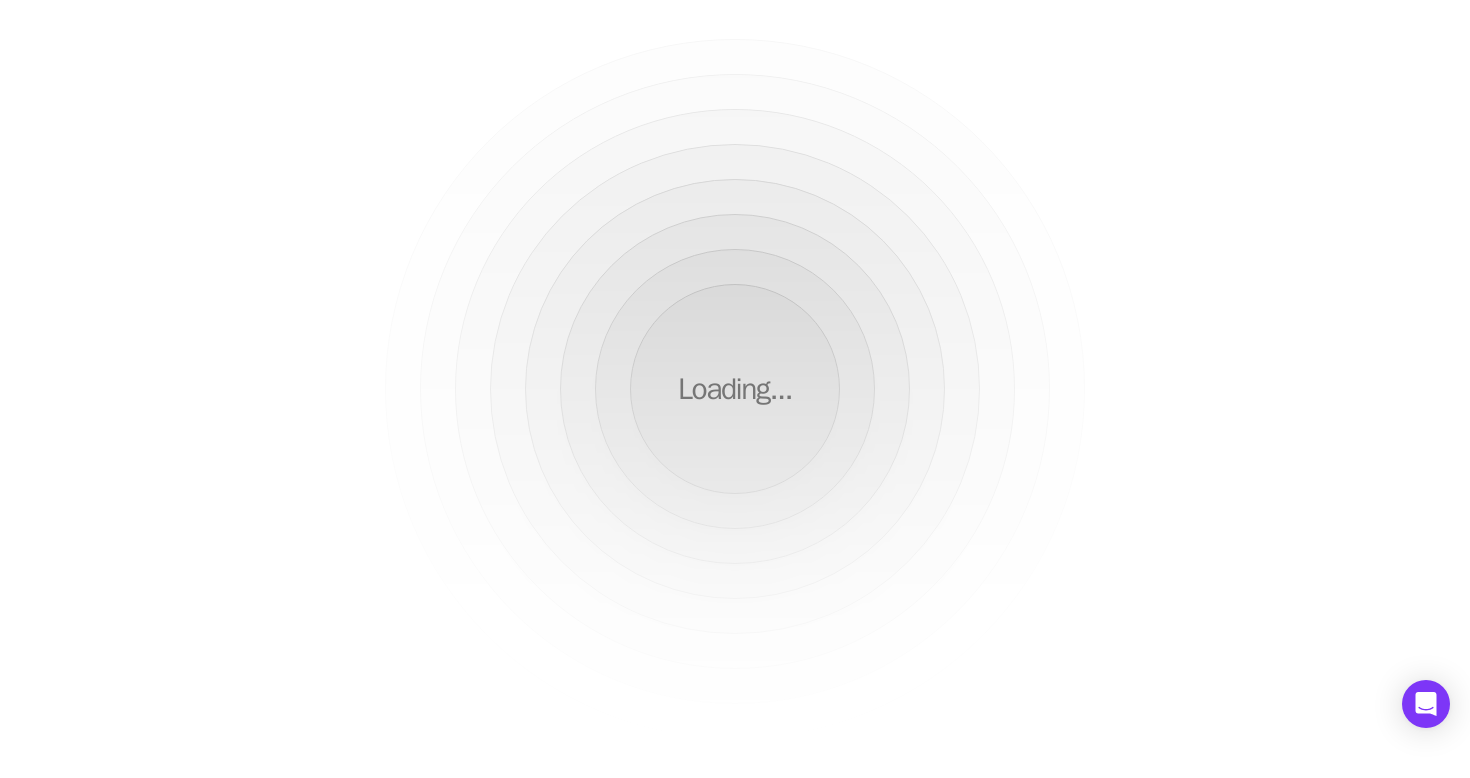 scroll, scrollTop: 0, scrollLeft: 0, axis: both 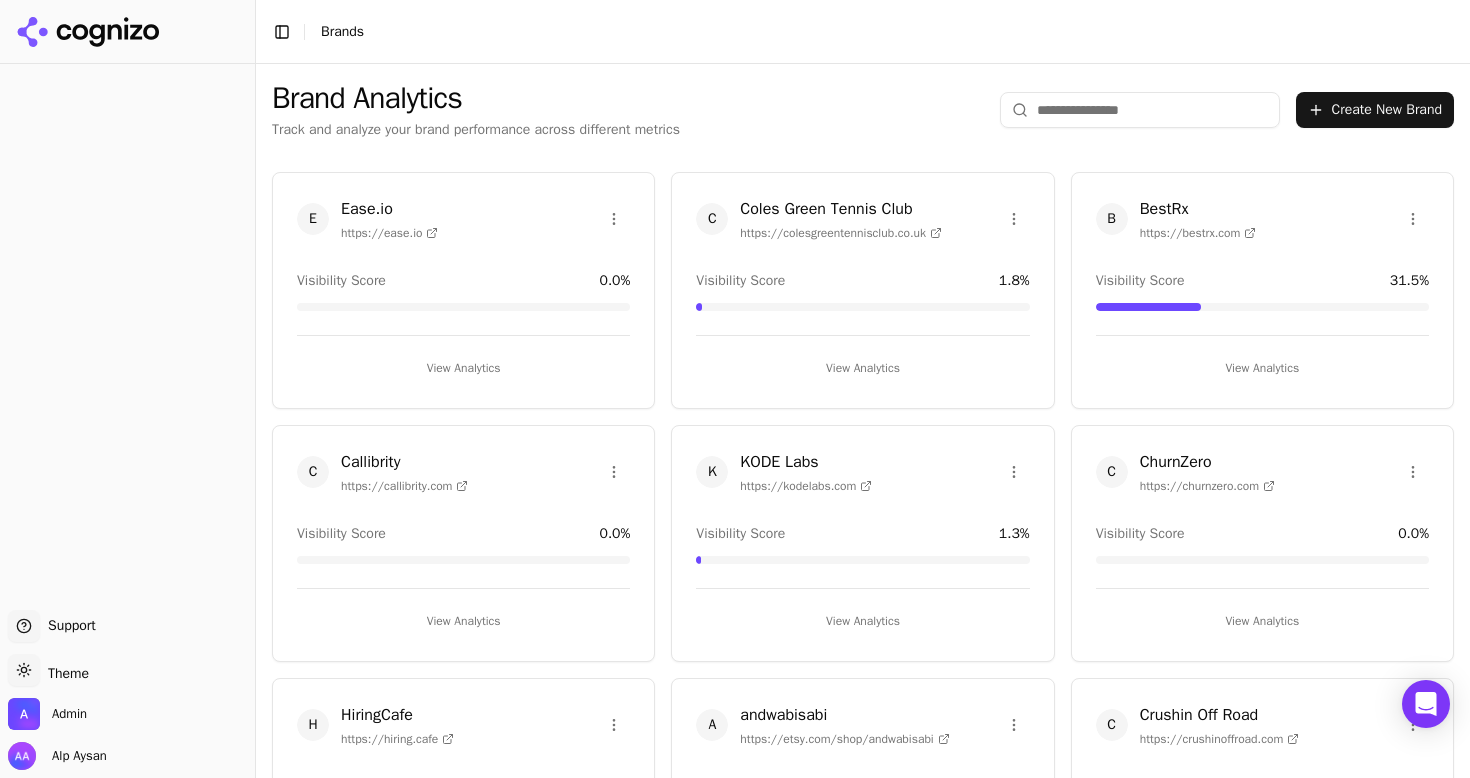 click at bounding box center [1140, 110] 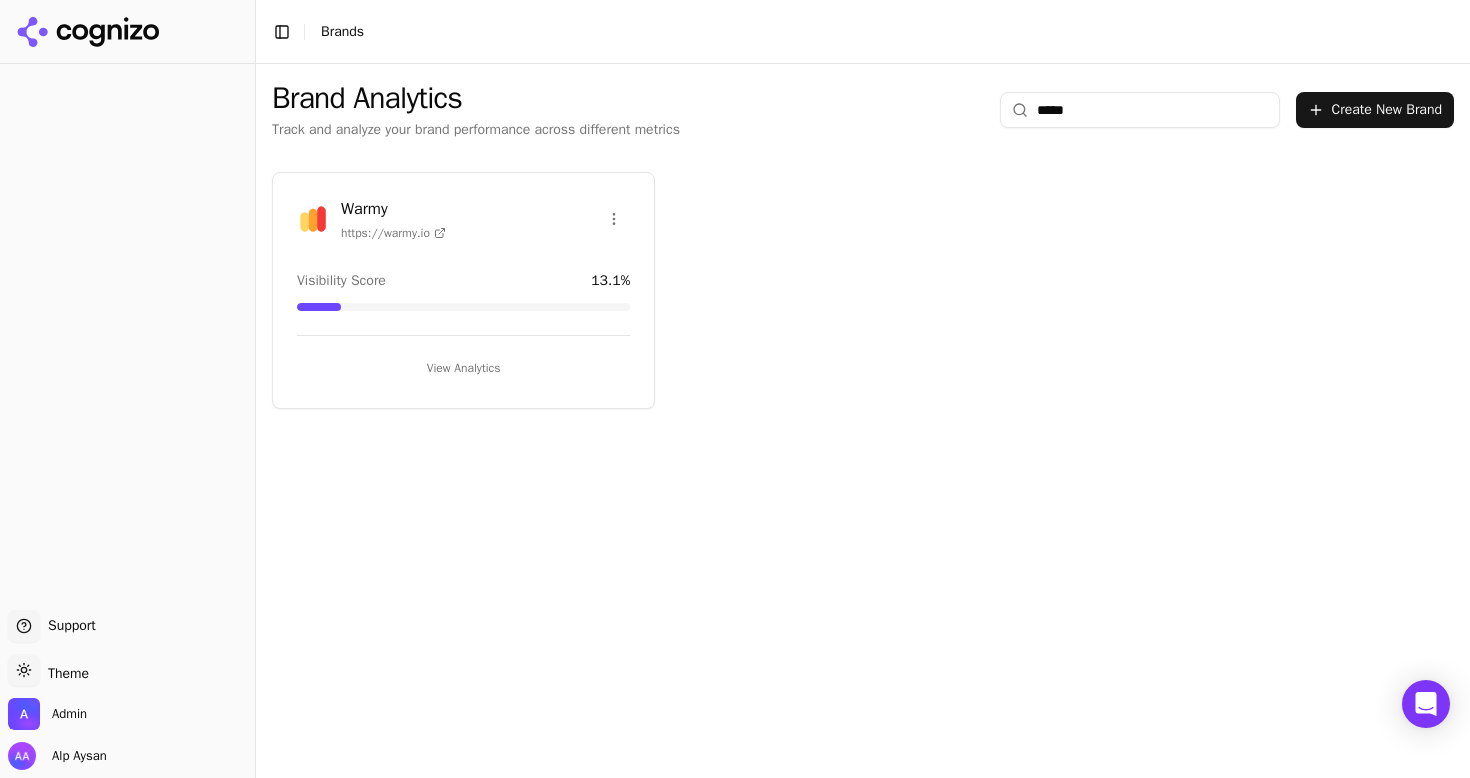 type on "*****" 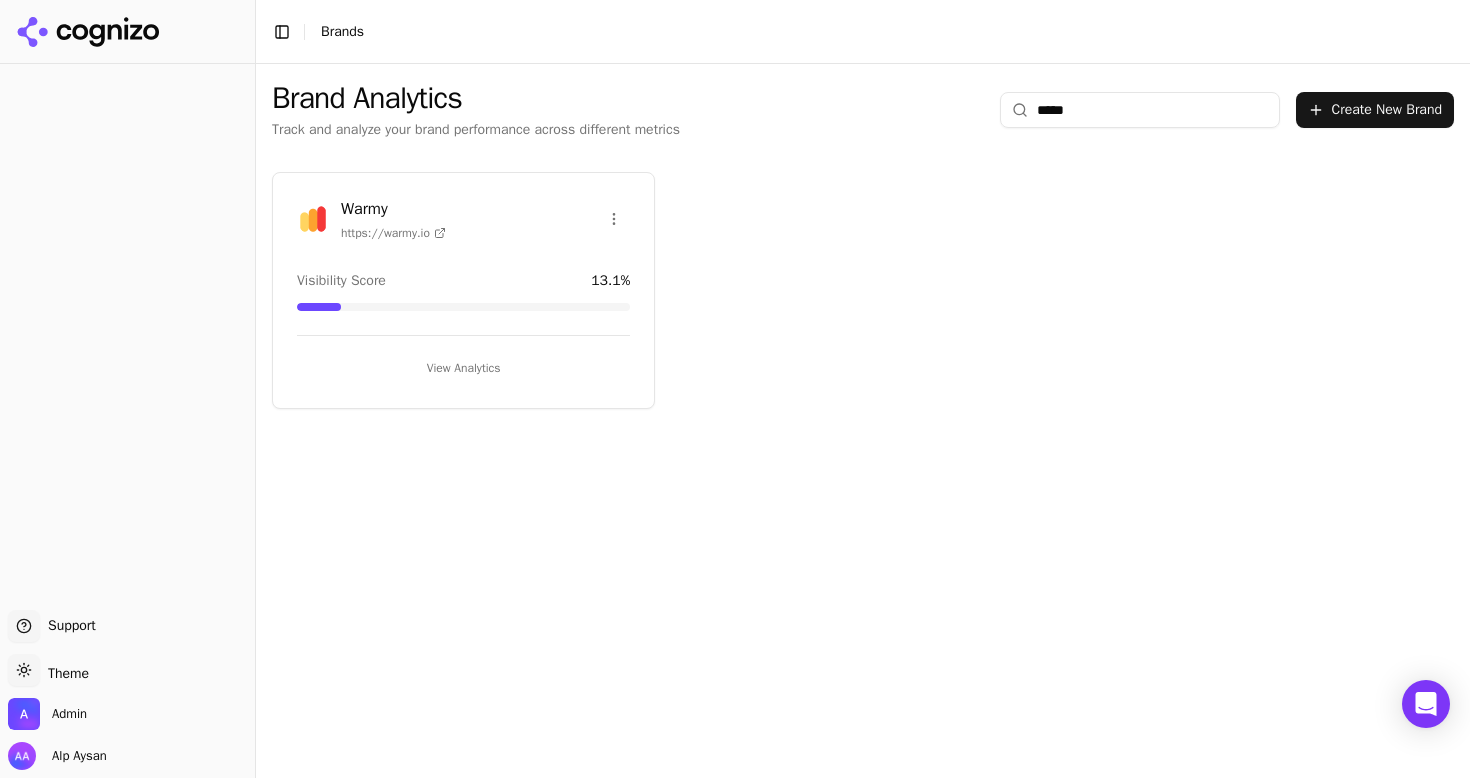 click at bounding box center (313, 219) 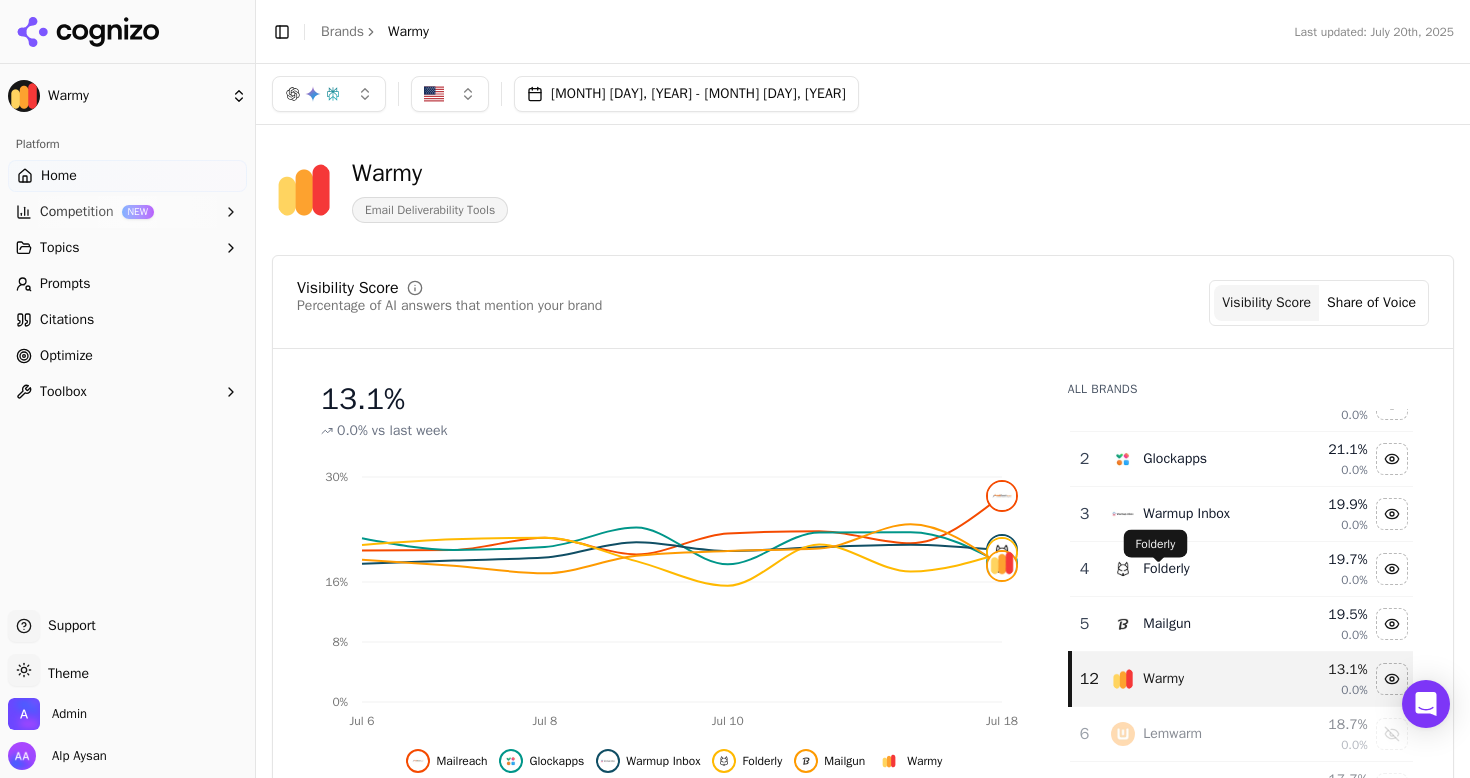 scroll, scrollTop: 24, scrollLeft: 0, axis: vertical 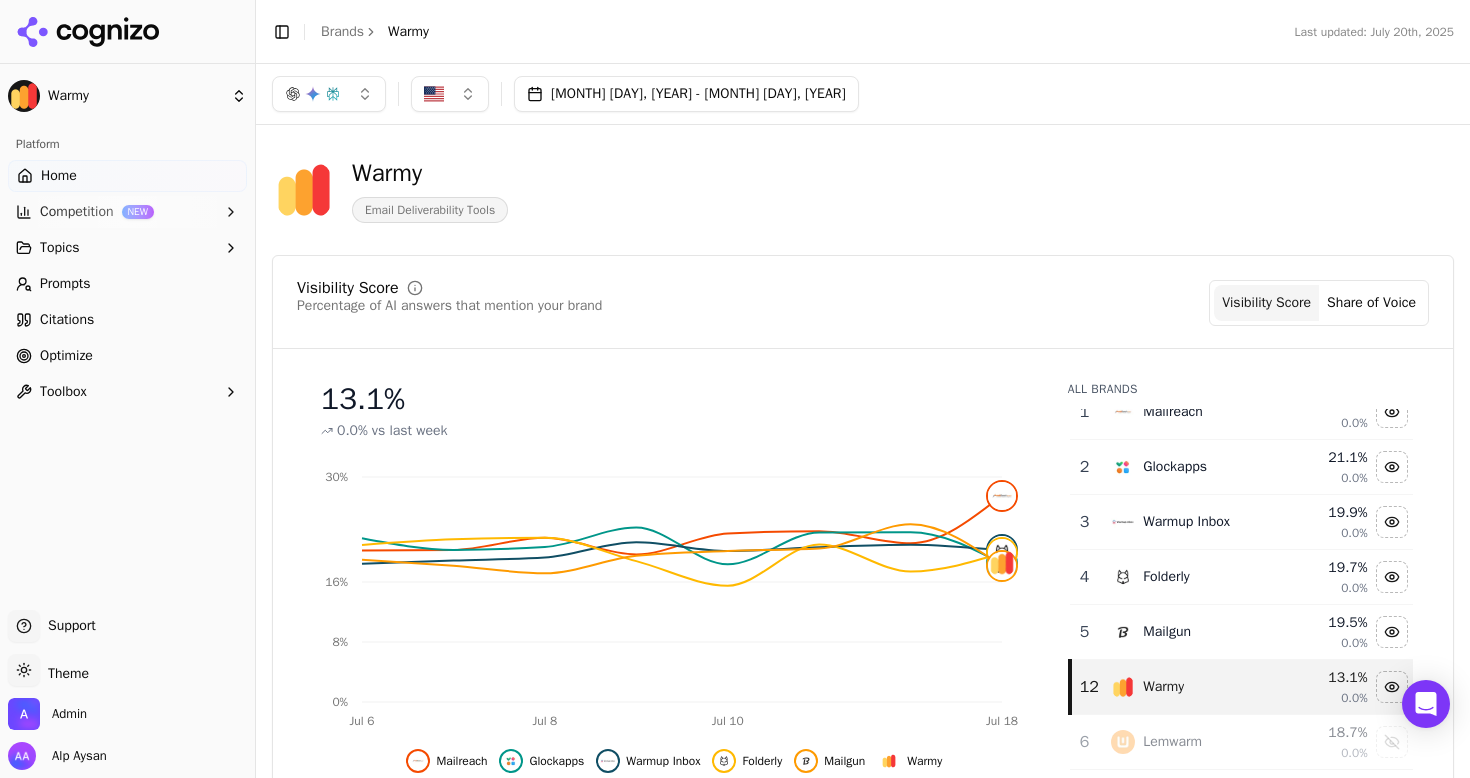 click on "Optimize" at bounding box center [66, 356] 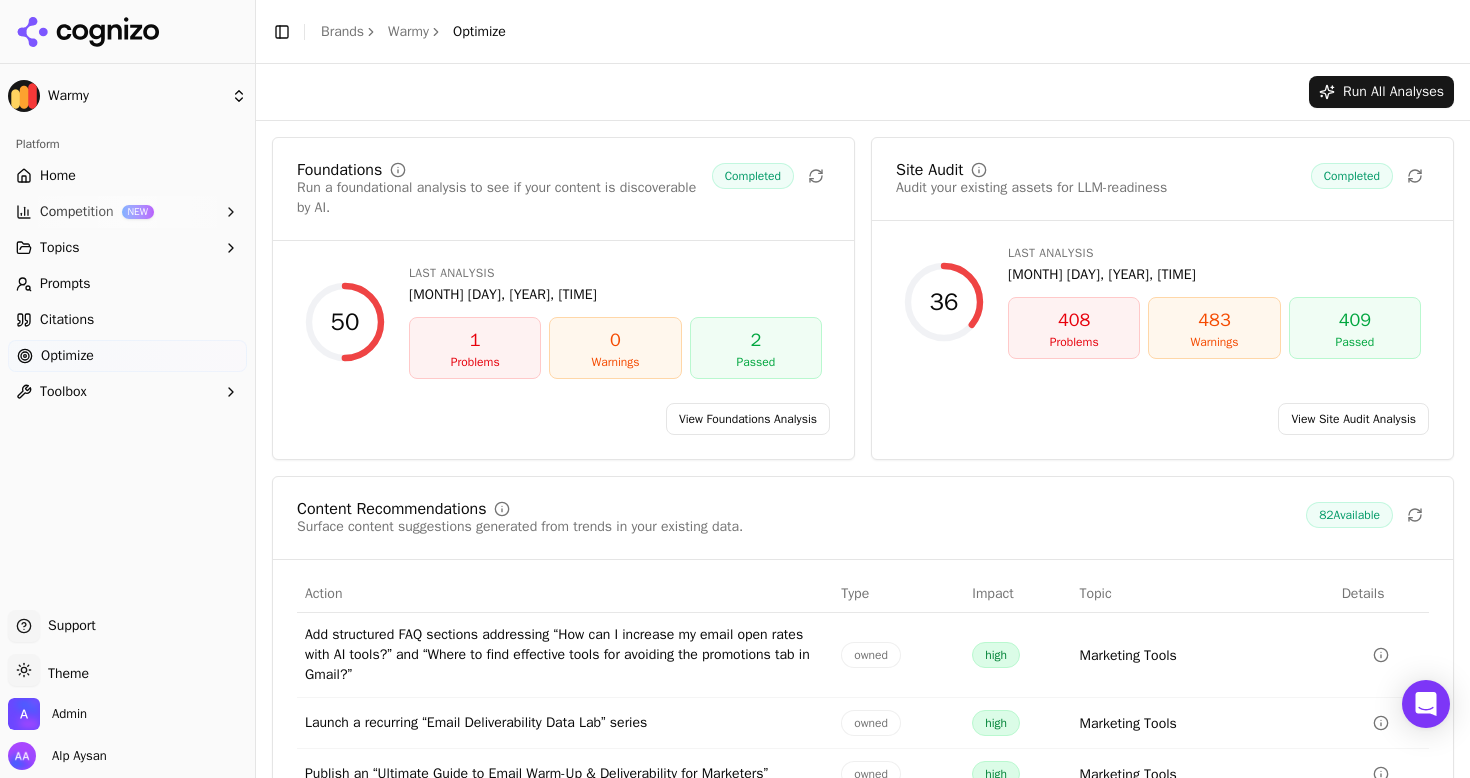click 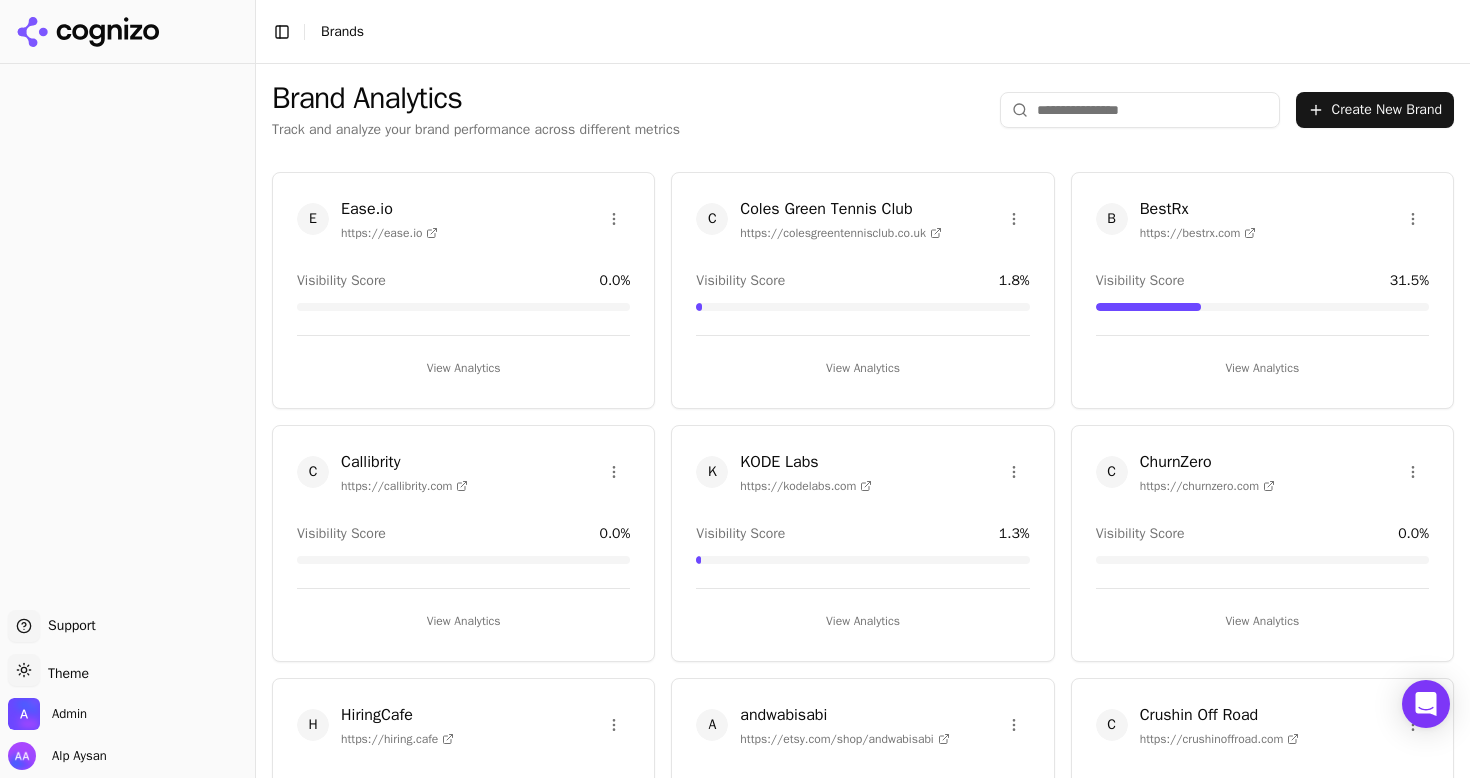 click at bounding box center [1140, 110] 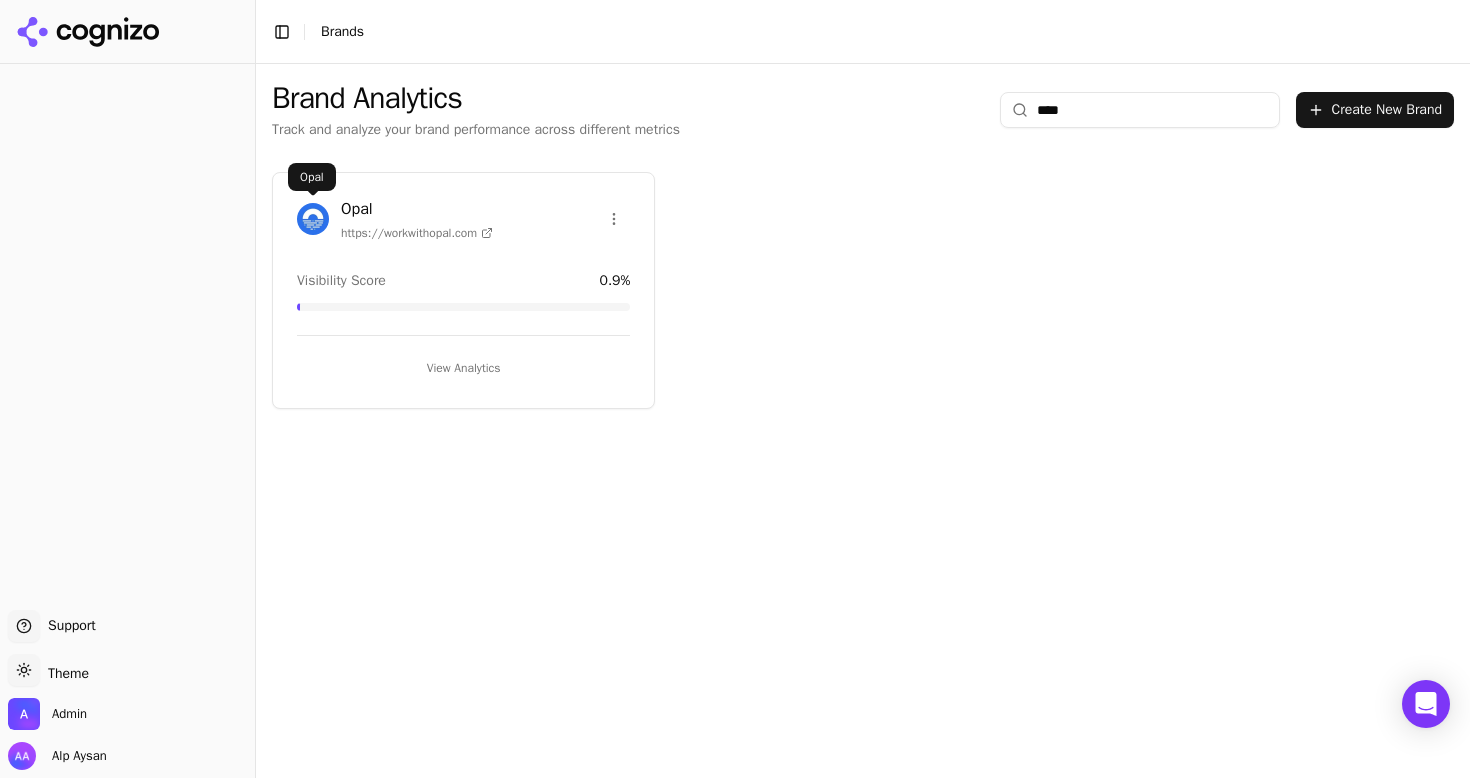 type on "****" 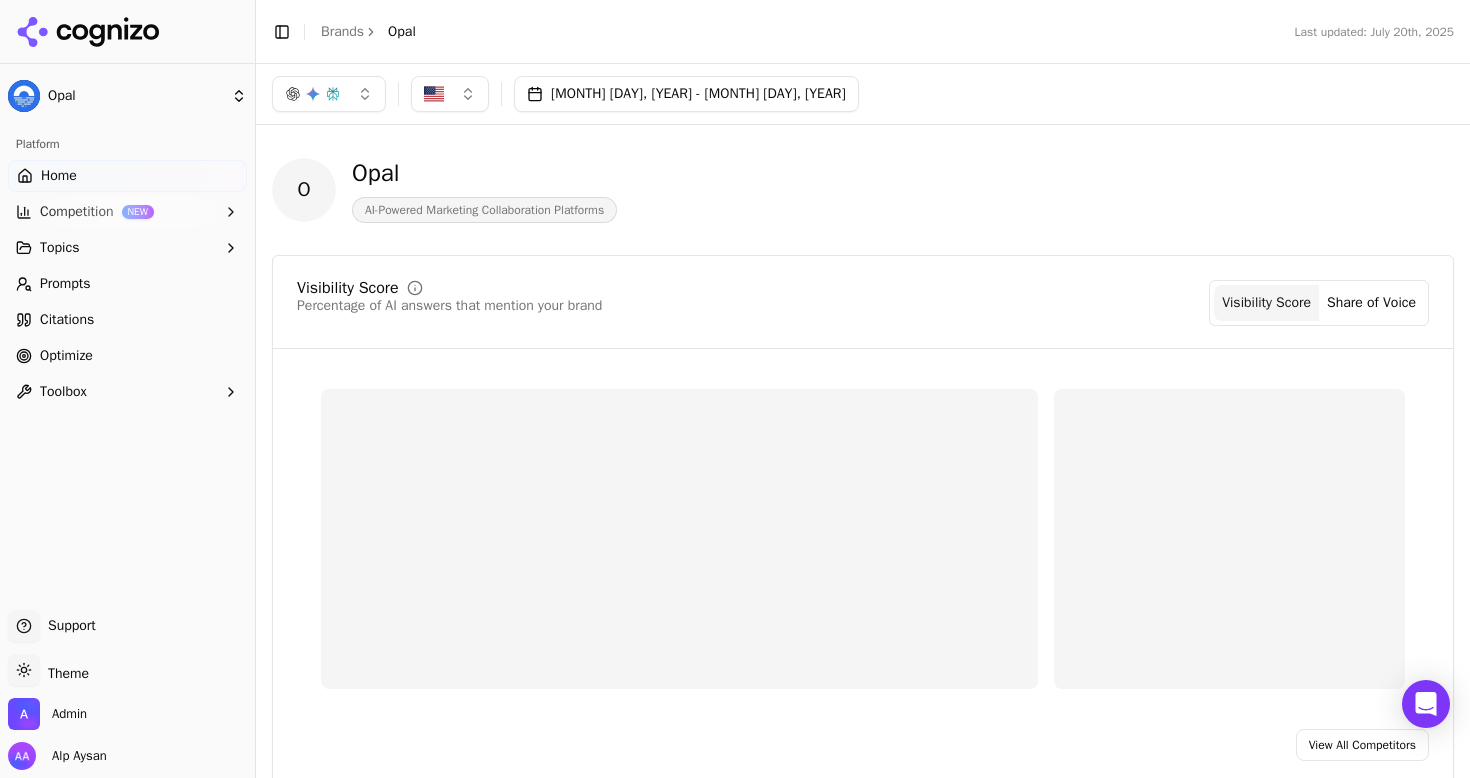 click on "Prompts" at bounding box center [127, 284] 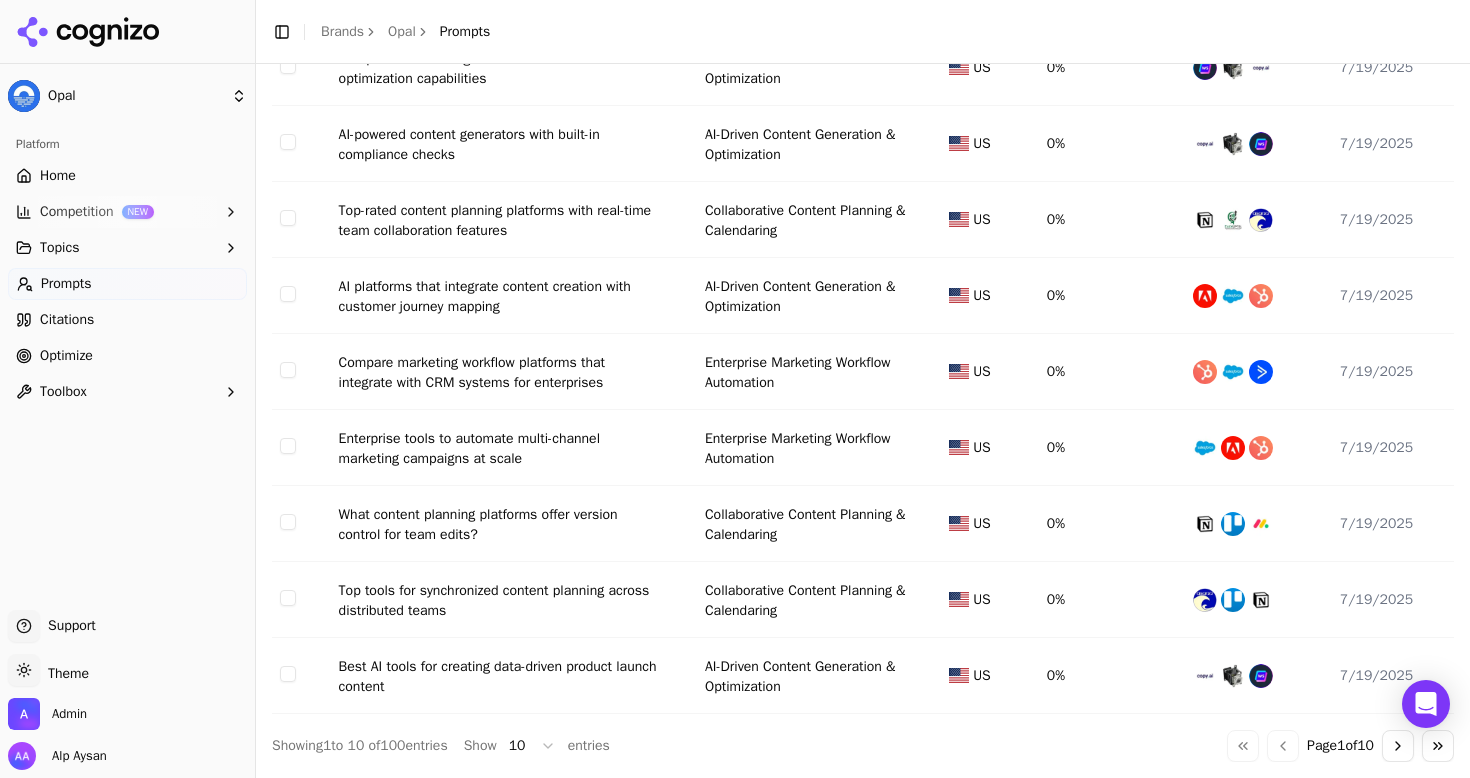 scroll, scrollTop: 0, scrollLeft: 0, axis: both 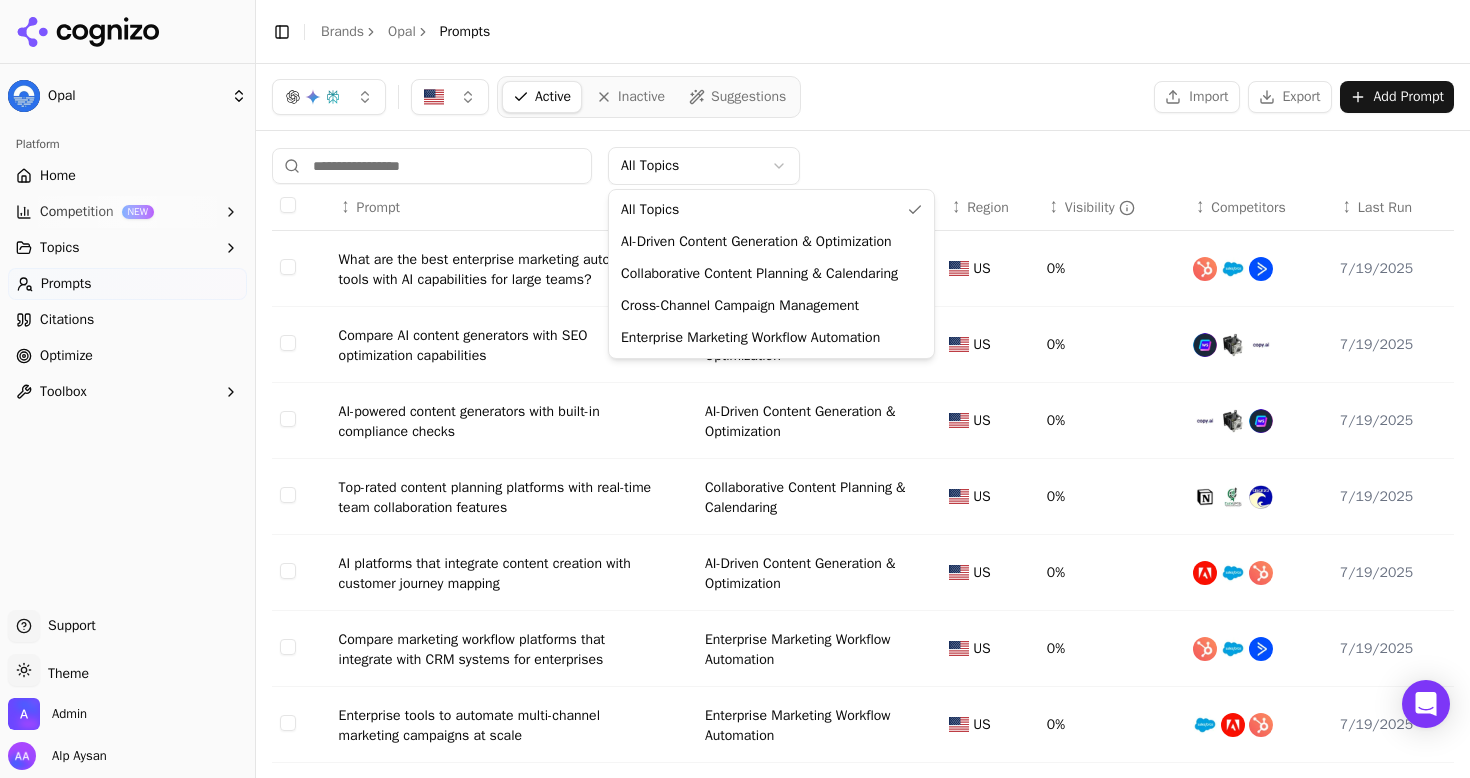 click on "Toggle Sidebar Brands Opal Prompts Active Inactive Suggestions Import Export Add Prompt All Topics ↕ Prompt ↕ Topic ↕ Region ↕ Visibility ↕ Competitors ↕ Last Run What are the best enterprise marketing automation tools with AI capabilities for large teams? Enterprise Marketing Workflow Automation [STATE] 0% [DATE] Compare AI content generators with SEO optimization capabilities AI-Driven Content Generation & Optimization [STATE] 0% [DATE] AI-powered content generators with built-in compliance checks AI-Driven Content Generation & Optimization [STATE] 0% [DATE] Top-rated content planning platforms with real-time team collaboration features Collaborative Content Planning & Calendaring [STATE] 0% [DATE] AI platforms that integrate content creation with customer journey mapping AI-Driven Content Generation & Optimization [STATE] 0% [DATE] [STATE] 0% [DATE]" at bounding box center [735, 389] 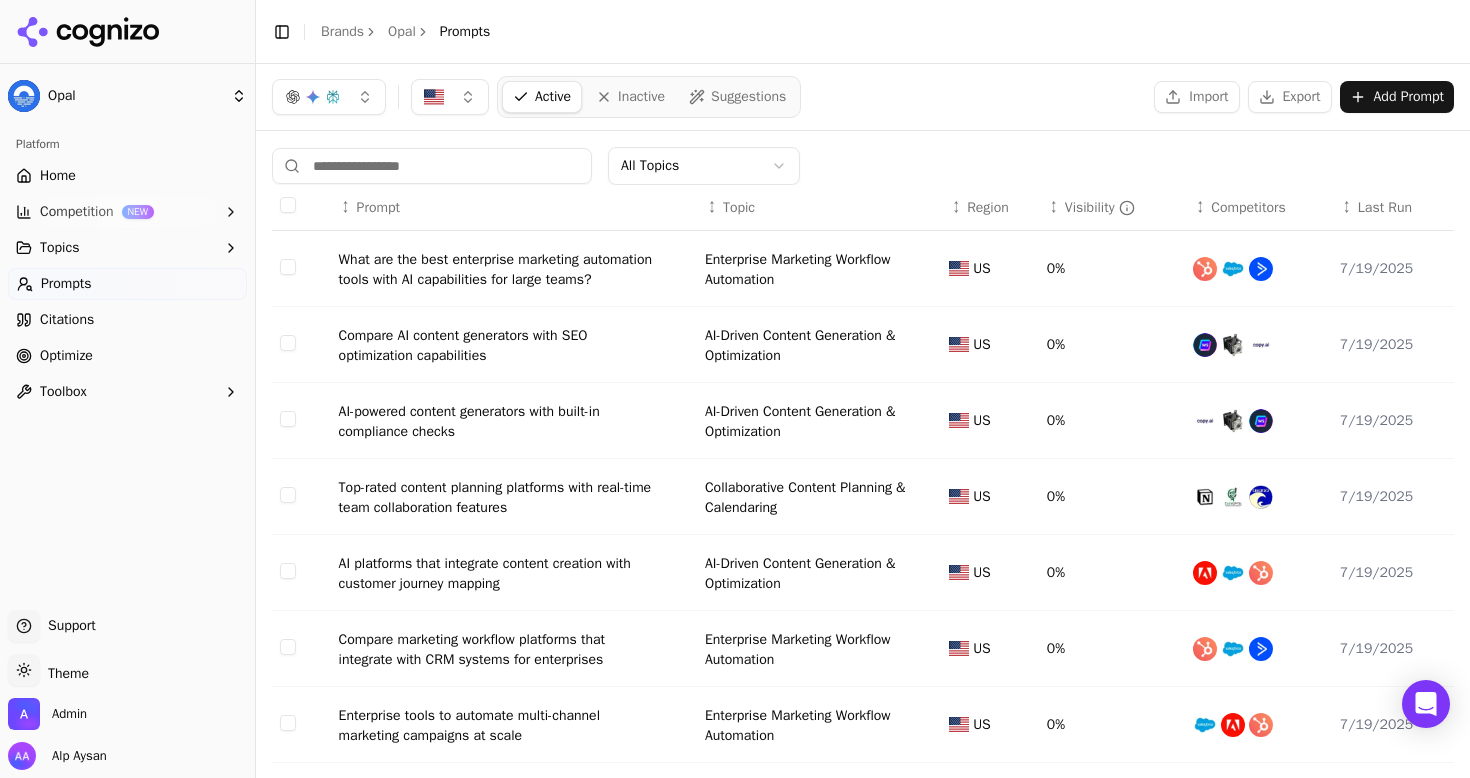 click on "Toggle Sidebar Brands Opal Prompts Active Inactive Suggestions Import Export Add Prompt All Topics ↕ Prompt ↕ Topic ↕ Region ↕ Visibility ↕ Competitors ↕ Last Run What are the best enterprise marketing automation tools with AI capabilities for large teams? Enterprise Marketing Workflow Automation [STATE] 0% [DATE] Compare AI content generators with SEO optimization capabilities AI-Driven Content Generation & Optimization [STATE] 0% [DATE] AI-powered content generators with built-in compliance checks AI-Driven Content Generation & Optimization [STATE] 0% [DATE] Top-rated content planning platforms with real-time team collaboration features Collaborative Content Planning & Calendaring [STATE] 0% [DATE] AI platforms that integrate content creation with customer journey mapping AI-Driven Content Generation & Optimization [STATE] 0% [DATE] [STATE] 0% [DATE]" at bounding box center (735, 389) 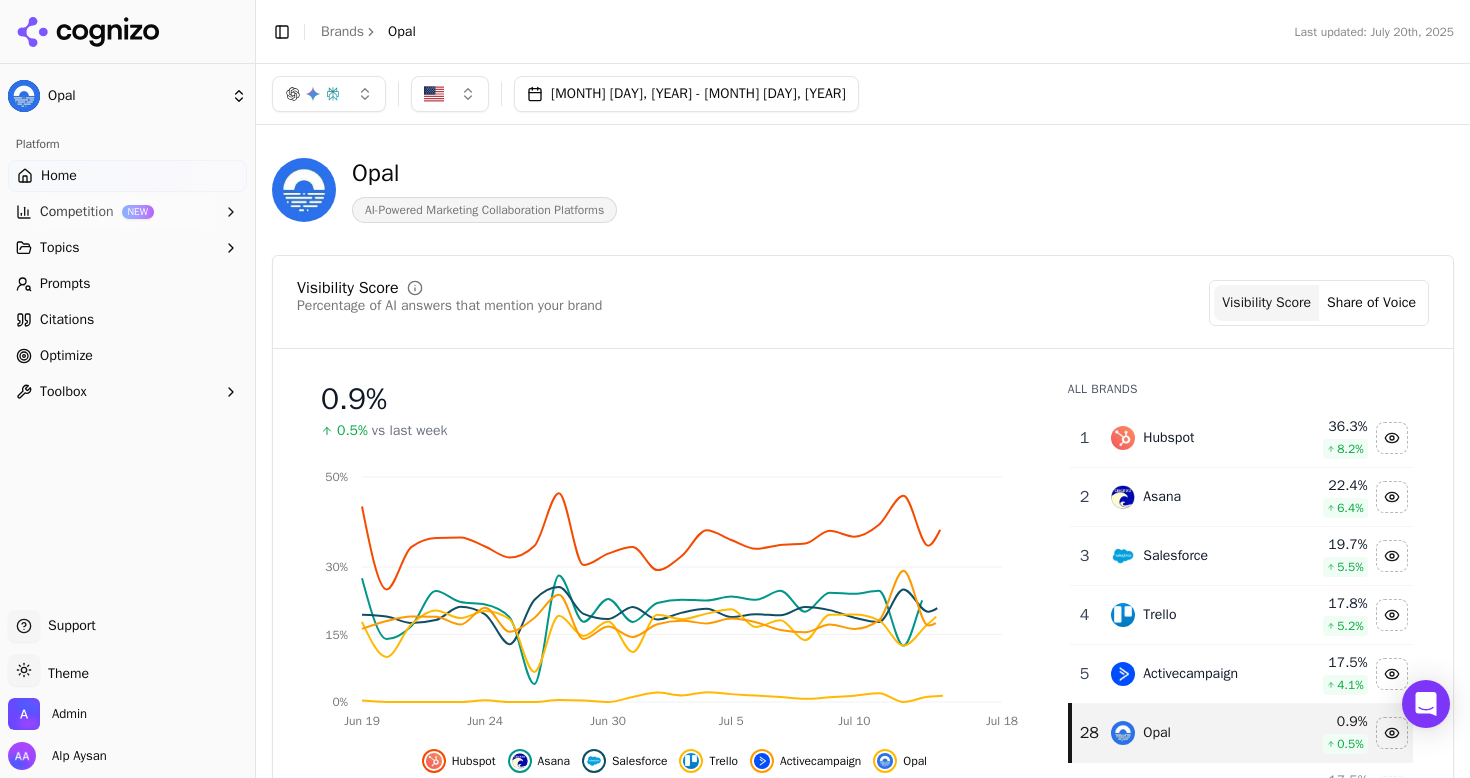 click on "Optimize" at bounding box center (66, 356) 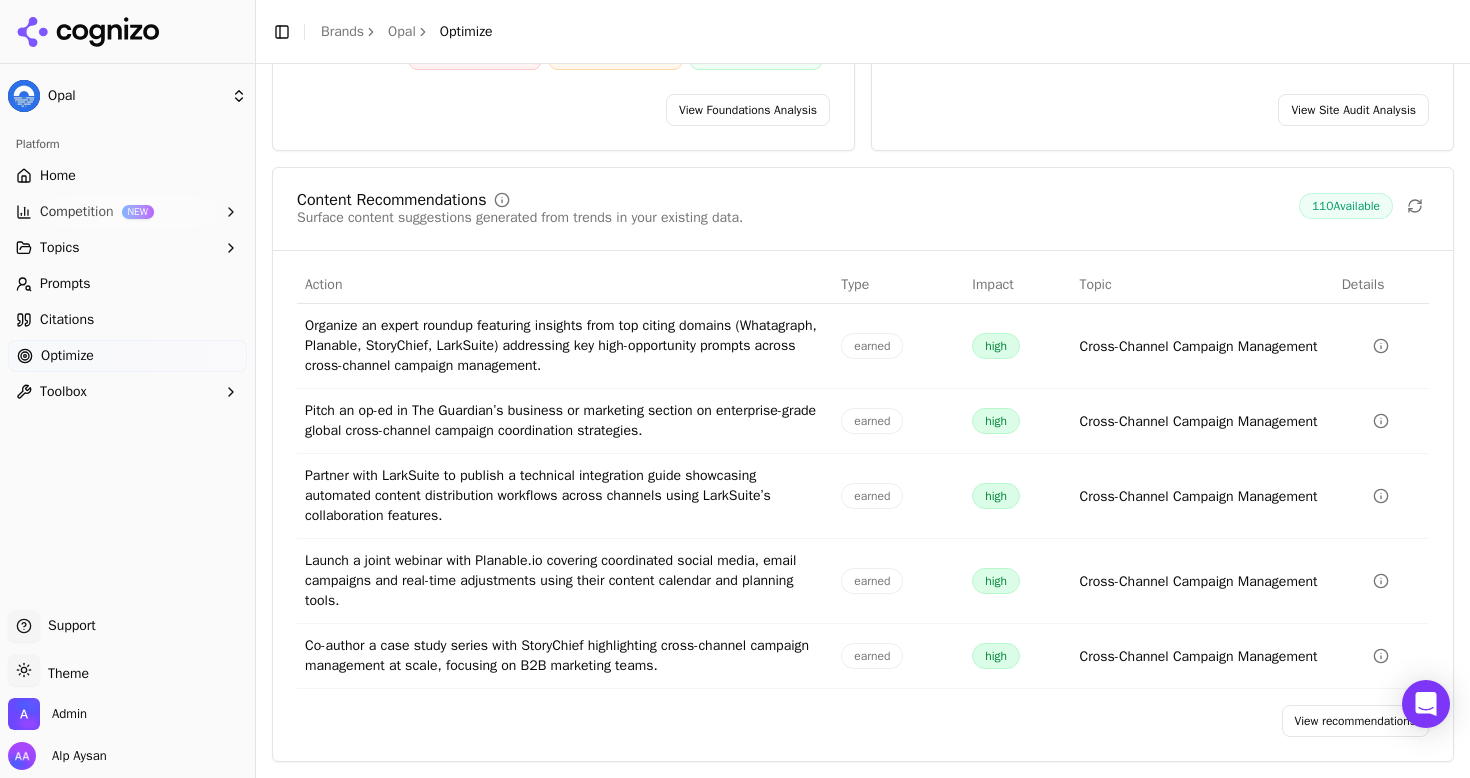 scroll, scrollTop: 0, scrollLeft: 0, axis: both 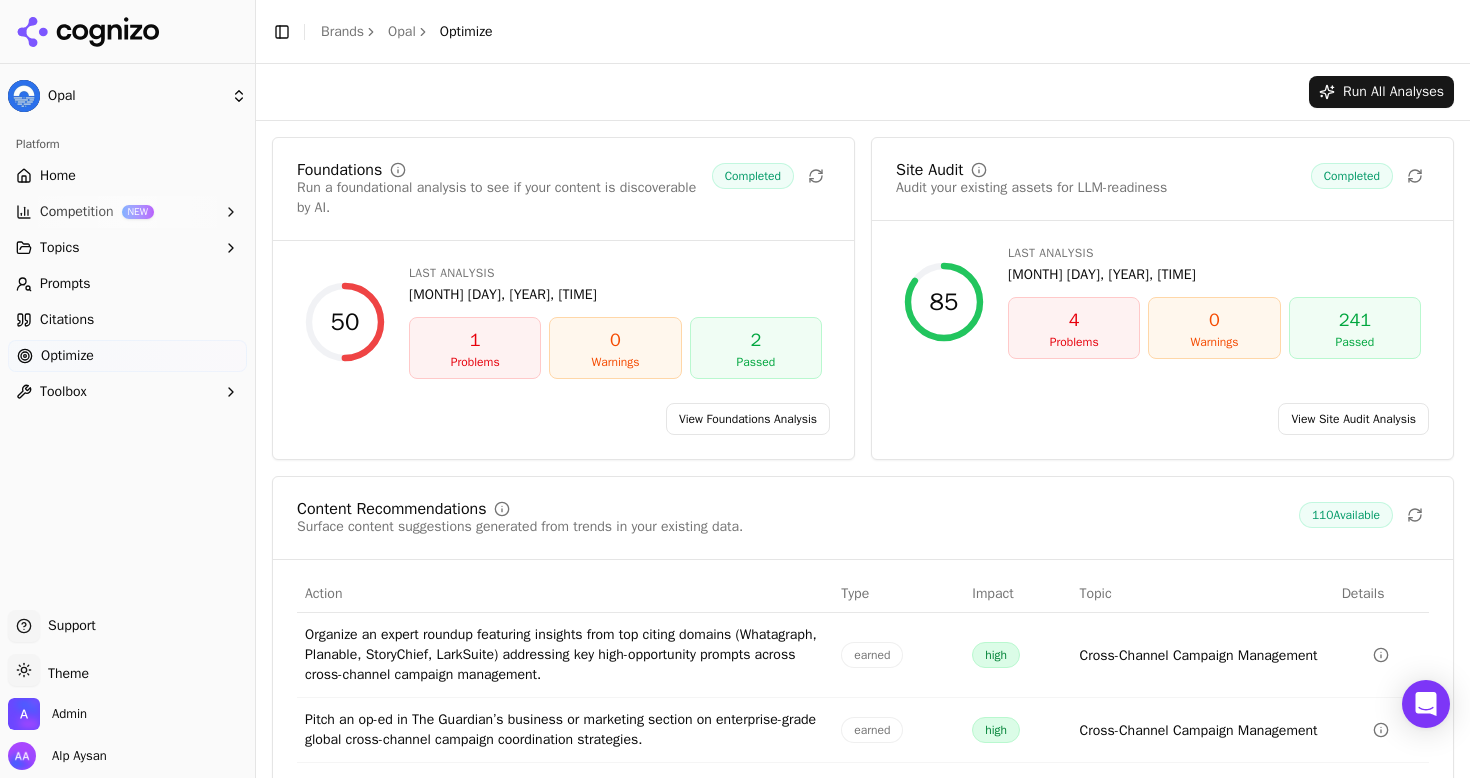 click on "Home" at bounding box center (127, 176) 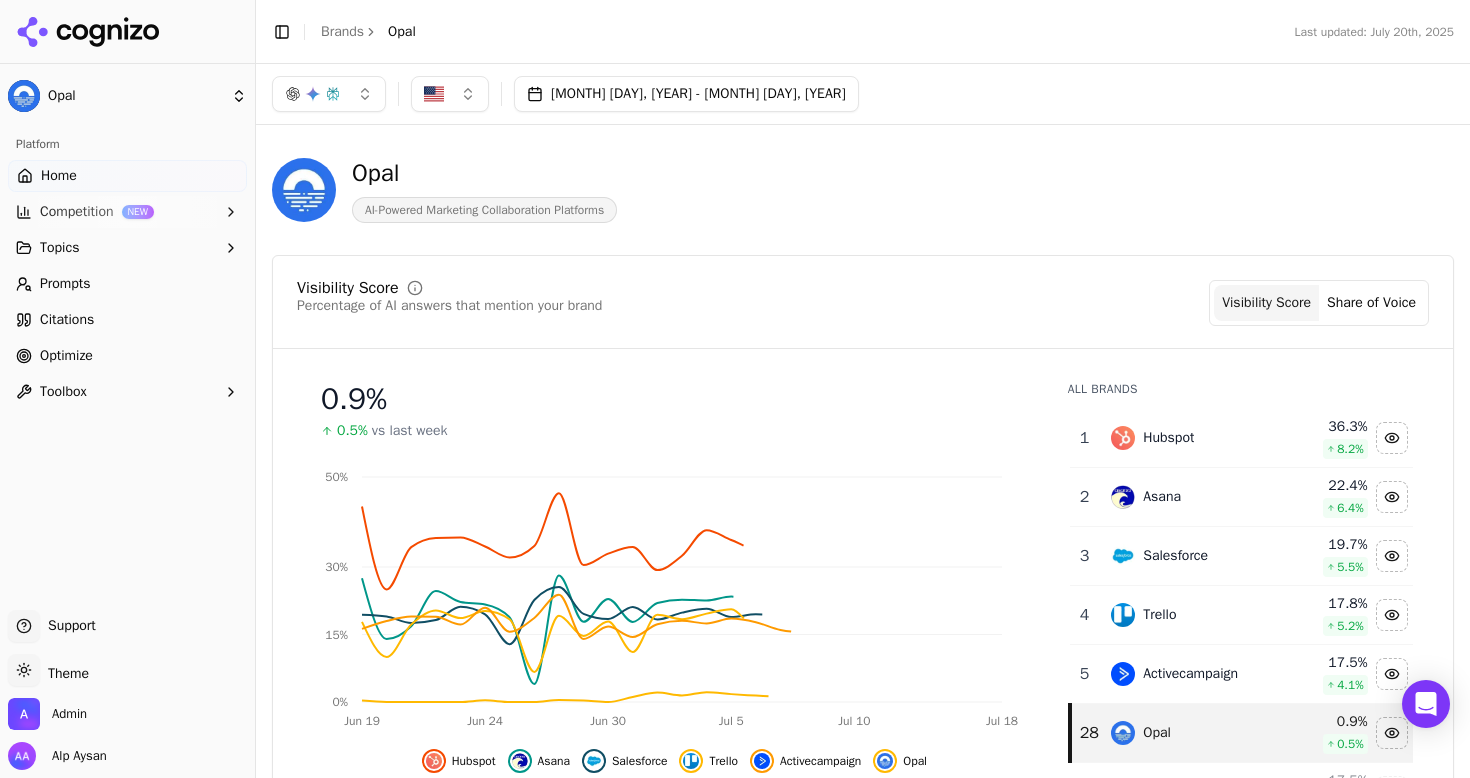 click on "Prompts" at bounding box center (127, 284) 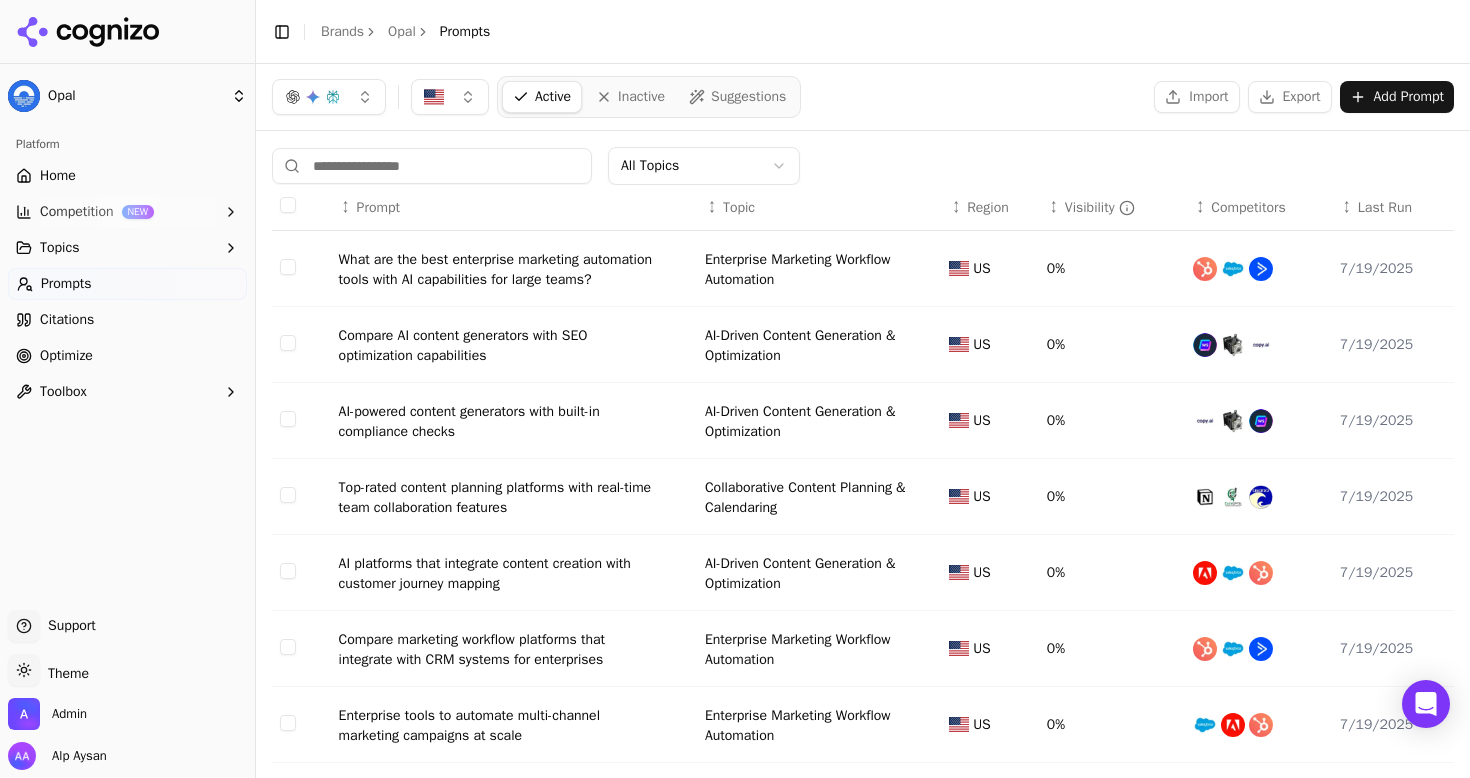 click on "Toggle Sidebar Brands Opal Prompts Active Inactive Suggestions Import Export Add Prompt All Topics ↕ Prompt ↕ Topic ↕ Region ↕ Visibility ↕ Competitors ↕ Last Run What are the best enterprise marketing automation tools with AI capabilities for large teams? Enterprise Marketing Workflow Automation [STATE] 0% [DATE] Compare AI content generators with SEO optimization capabilities AI-Driven Content Generation & Optimization [STATE] 0% [DATE] AI-powered content generators with built-in compliance checks AI-Driven Content Generation & Optimization [STATE] 0% [DATE] Top-rated content planning platforms with real-time team collaboration features Collaborative Content Planning & Calendaring [STATE] 0% [DATE] AI platforms that integrate content creation with customer journey mapping AI-Driven Content Generation & Optimization [STATE] 0% [DATE] [STATE] 0% [DATE]" at bounding box center [735, 389] 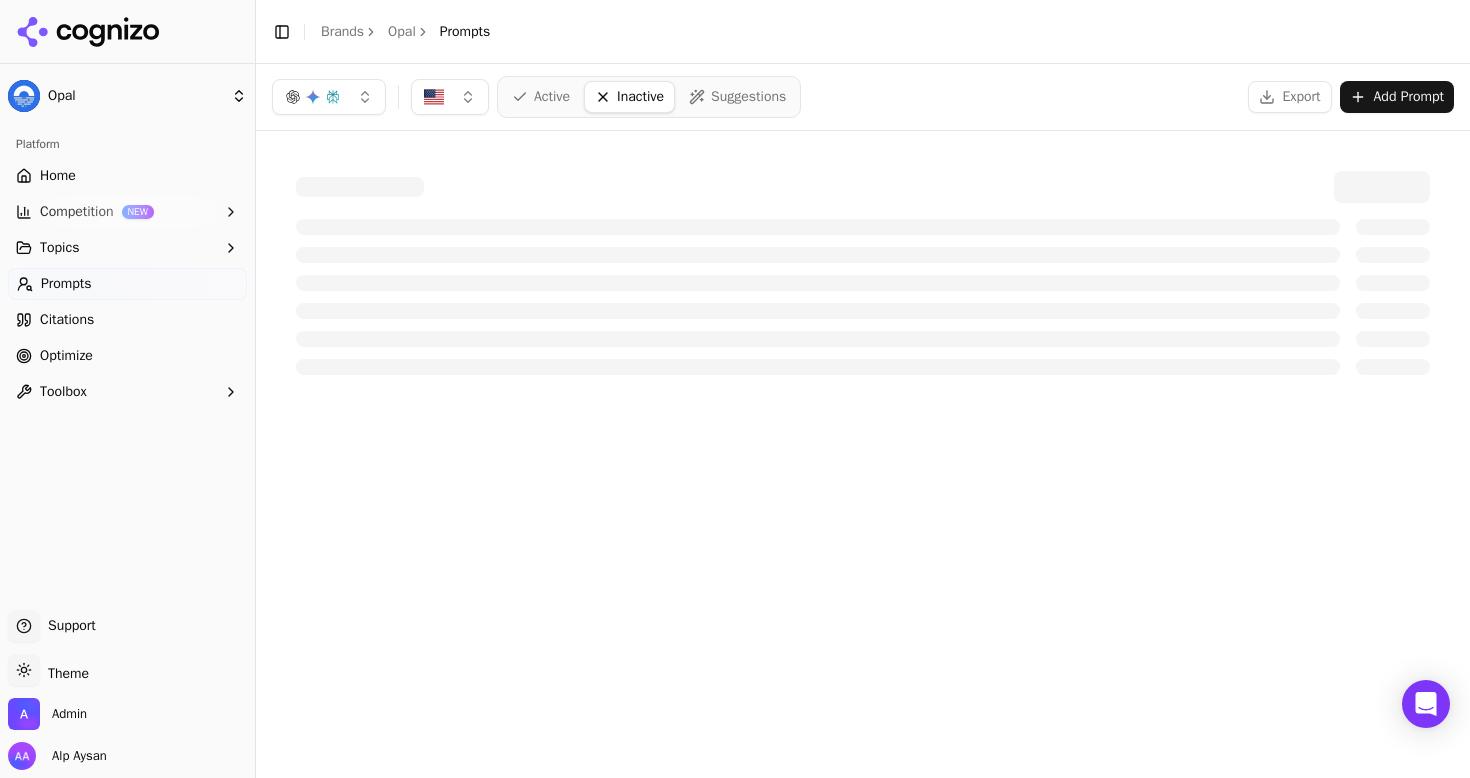click on "Active" at bounding box center [541, 97] 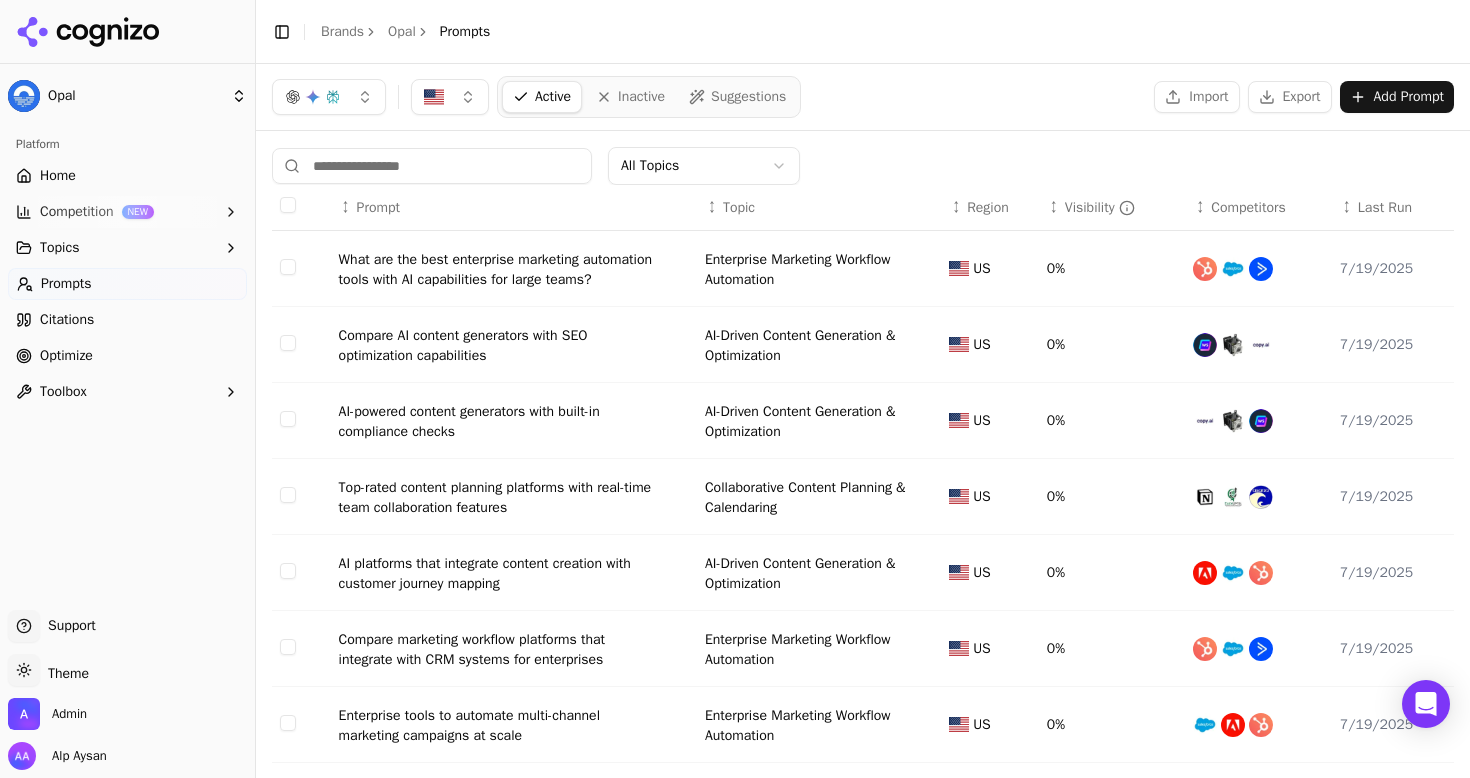 click on "Topics" at bounding box center (127, 248) 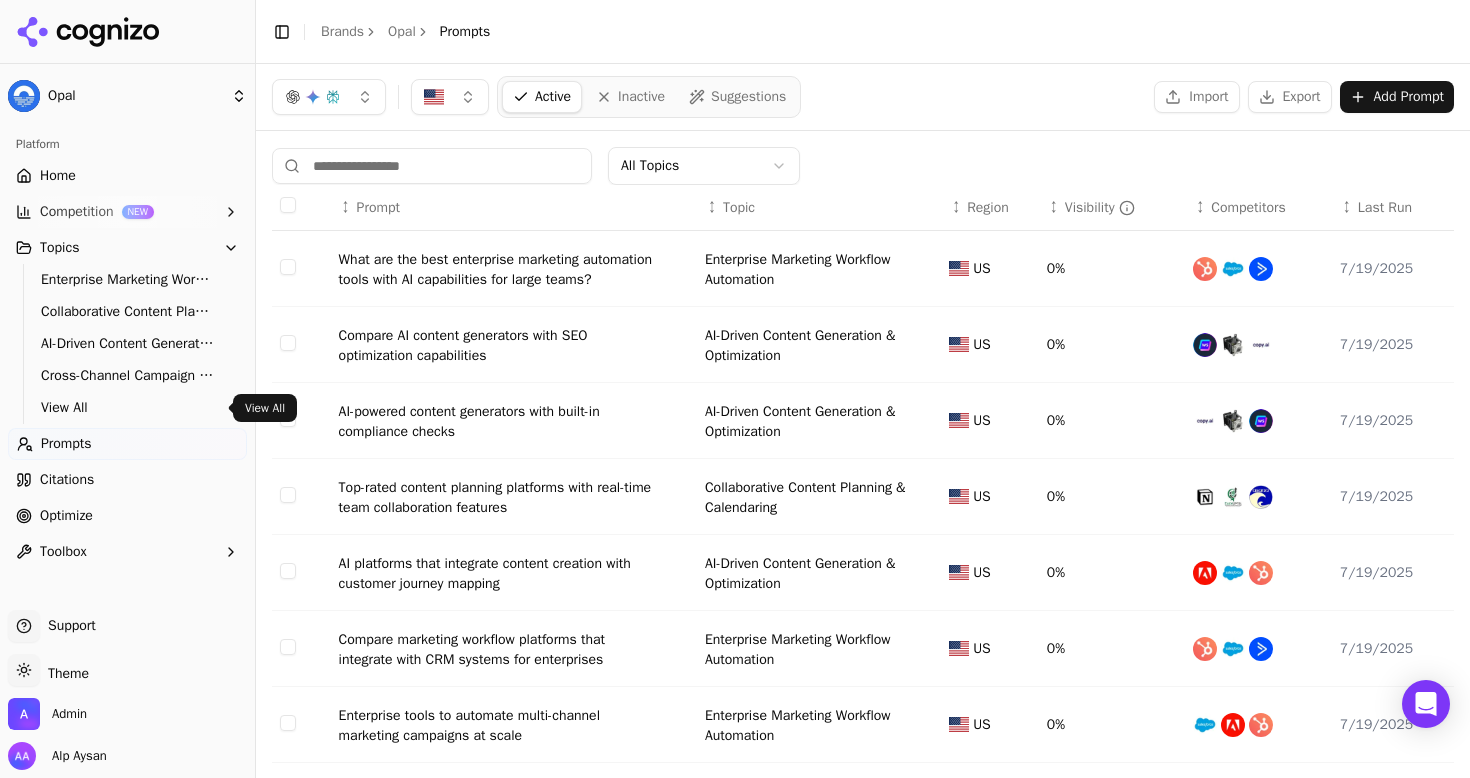 click on "View All" at bounding box center (128, 408) 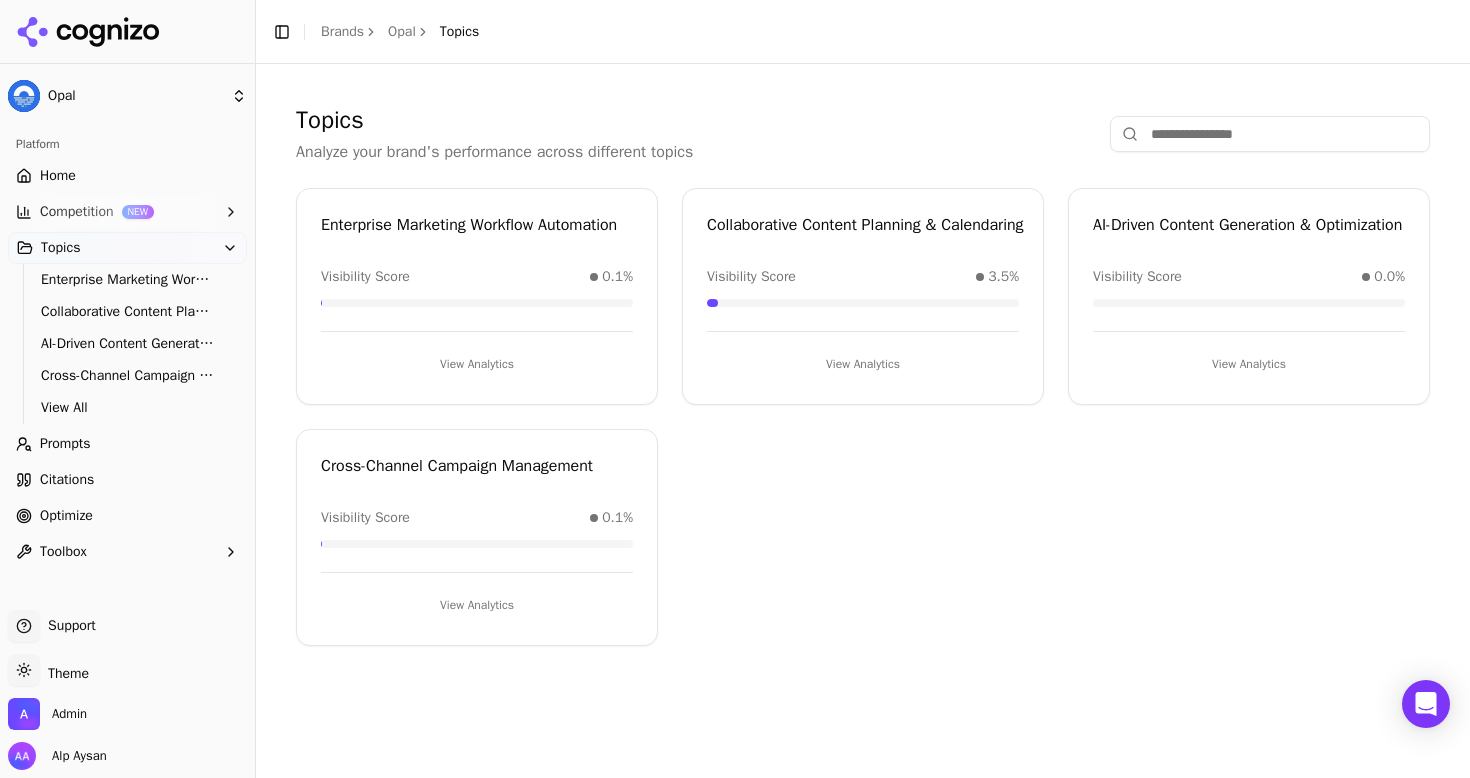 click on "Topics Analyze your brand's performance across different topics Enterprise Marketing Workflow Automation Visibility Score 0.1% View Analytics Collaborative Content Planning & Calendaring Visibility Score 3.5% View Analytics AI-Driven Content Generation & Optimization Visibility Score 0.0% View Analytics Cross-Channel Campaign Management Visibility Score 0.1% View Analytics" at bounding box center (863, 375) 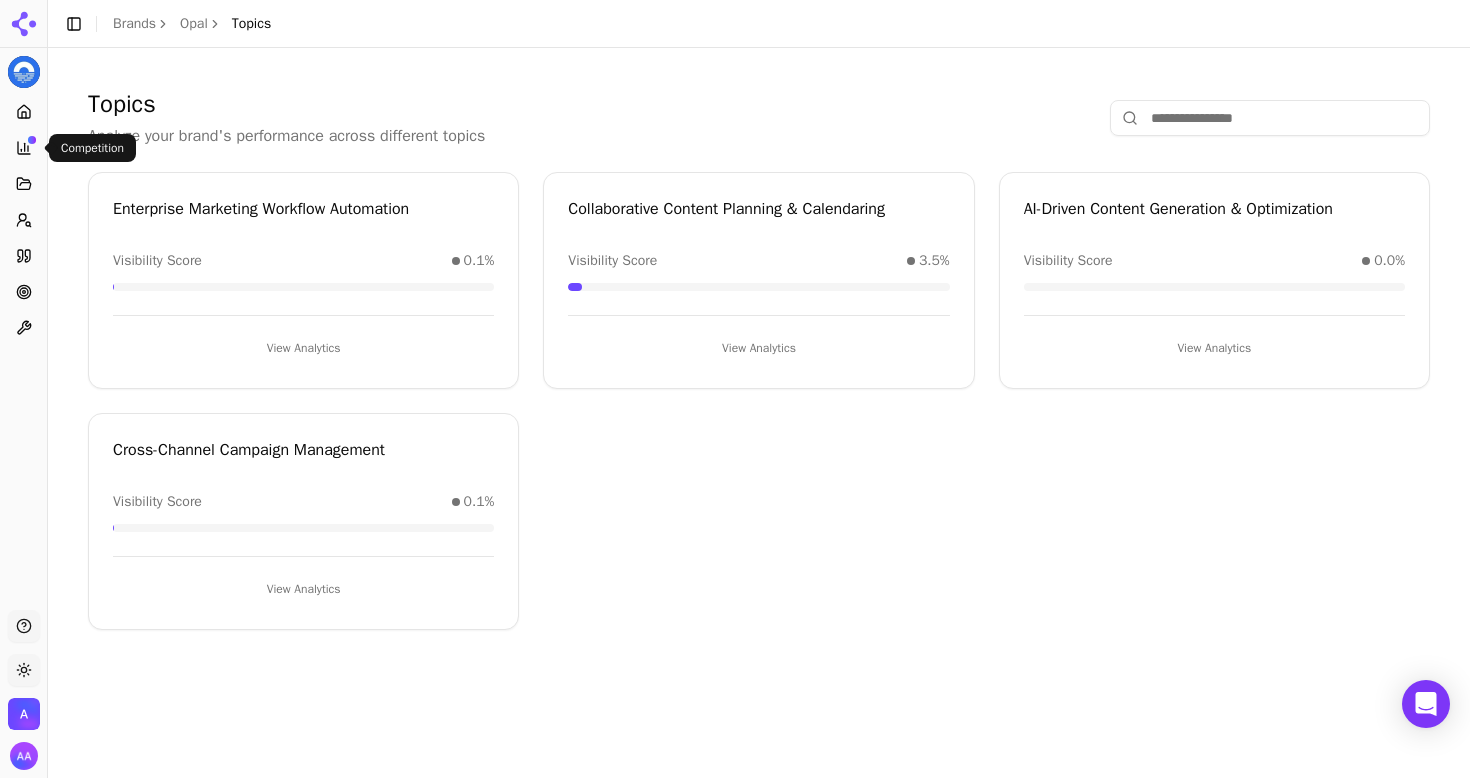 click at bounding box center [47, 389] 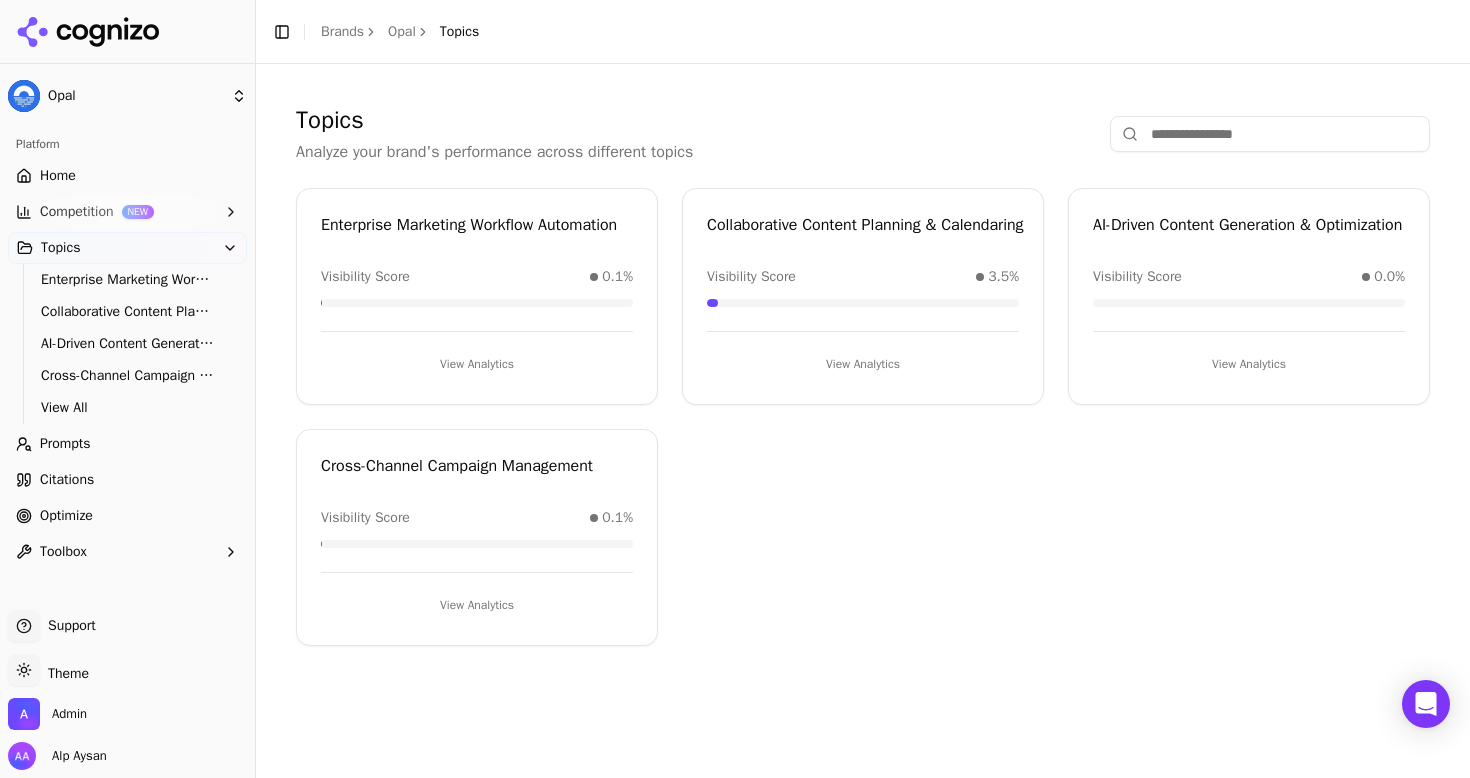 click on "Enterprise Marketing Workflow Automation Visibility Score 0.1% View Analytics Collaborative Content Planning & Calendaring Visibility Score 3.5% View Analytics AI-Driven Content Generation & Optimization Visibility Score 0.0% View Analytics Cross-Channel Campaign Management Visibility Score 0.1% View Analytics" at bounding box center [863, 417] 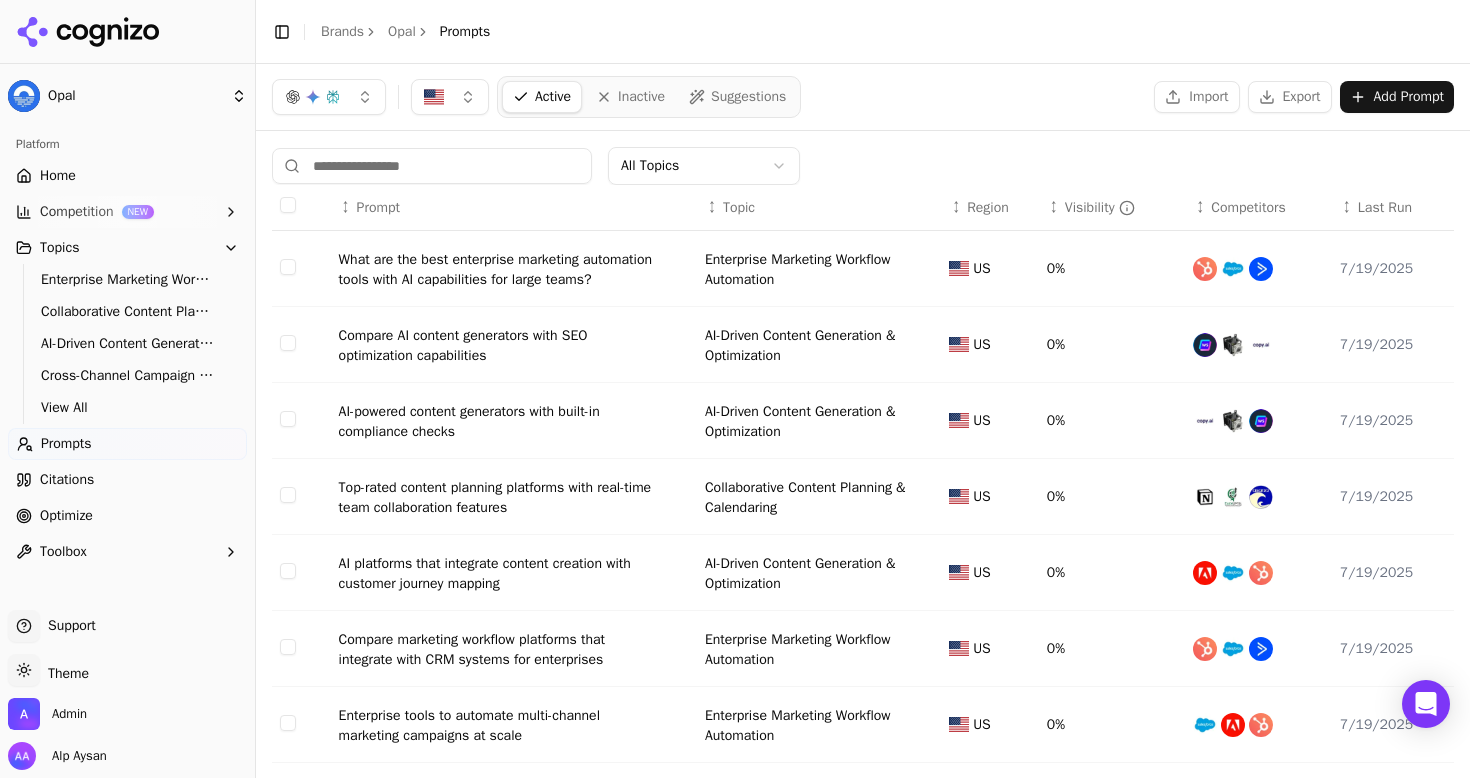 click on "View All" at bounding box center [128, 408] 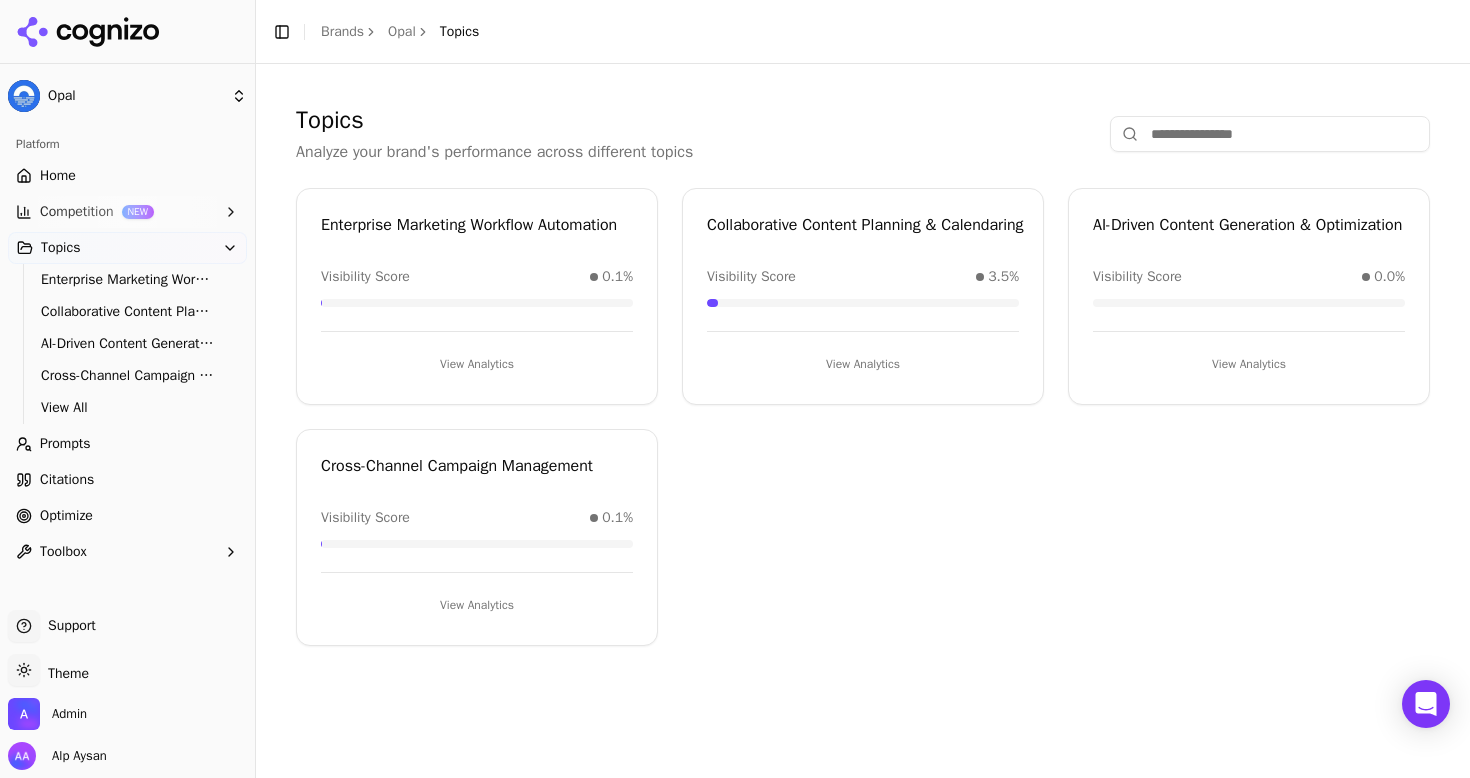 click on "Toggle Sidebar Brands Opal Topics" at bounding box center (863, 32) 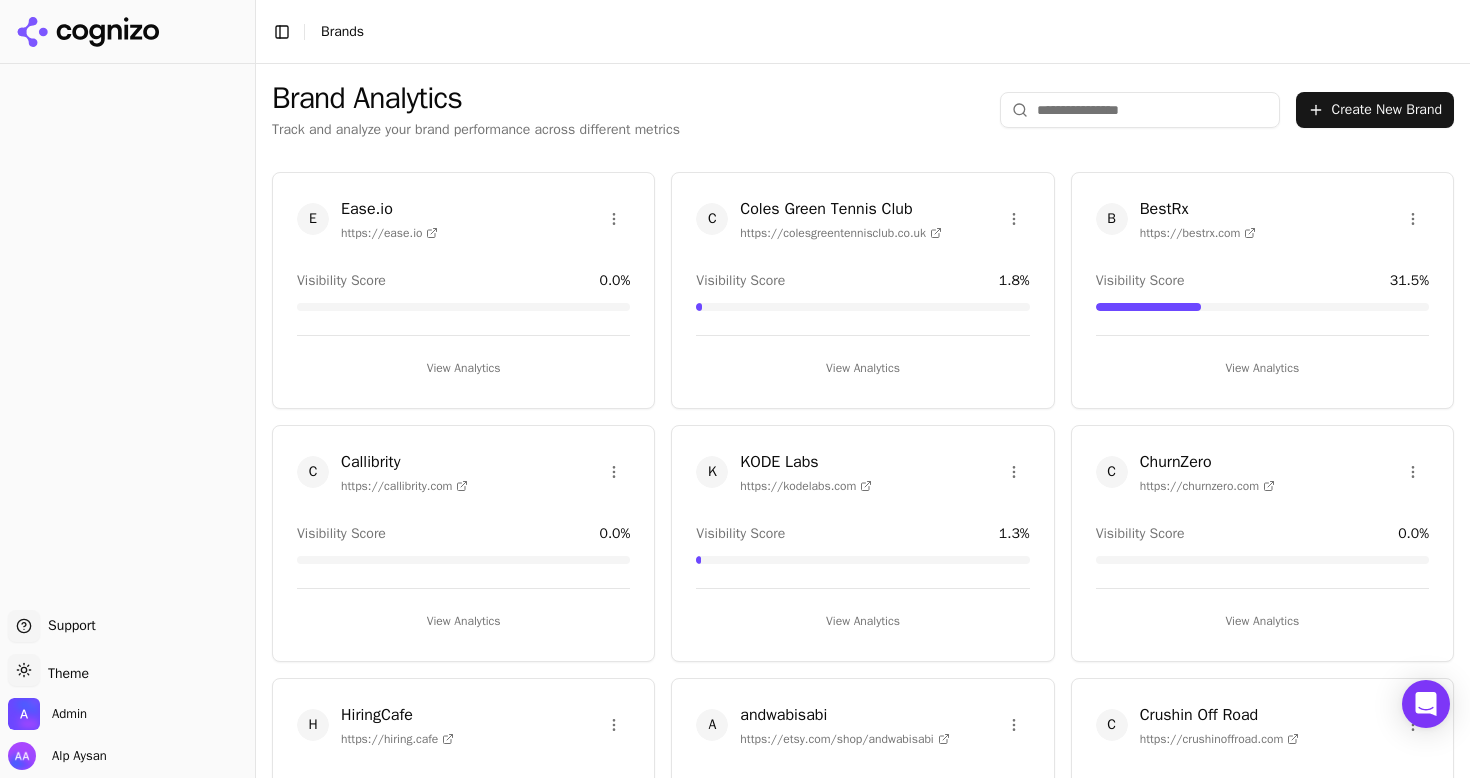 click at bounding box center [1140, 110] 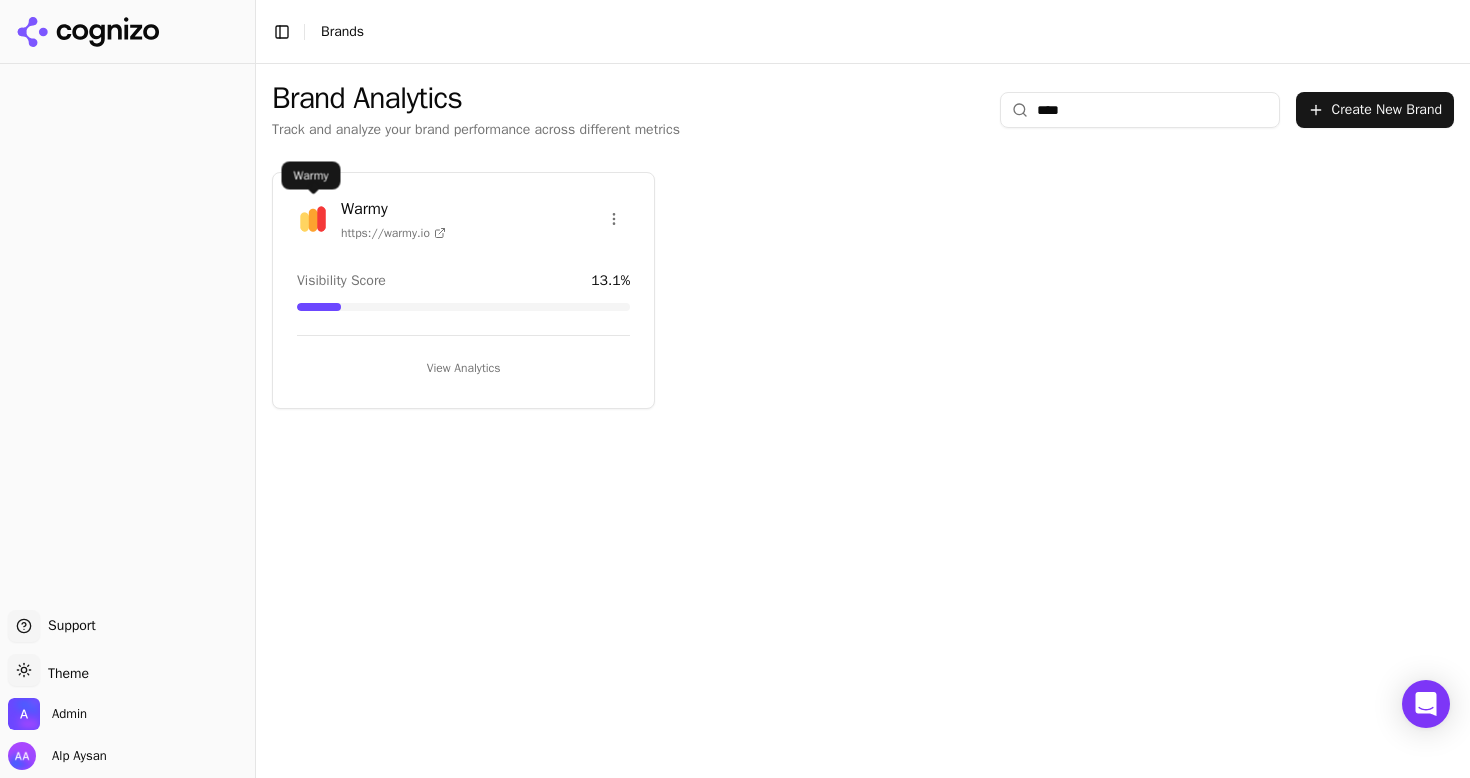 type on "****" 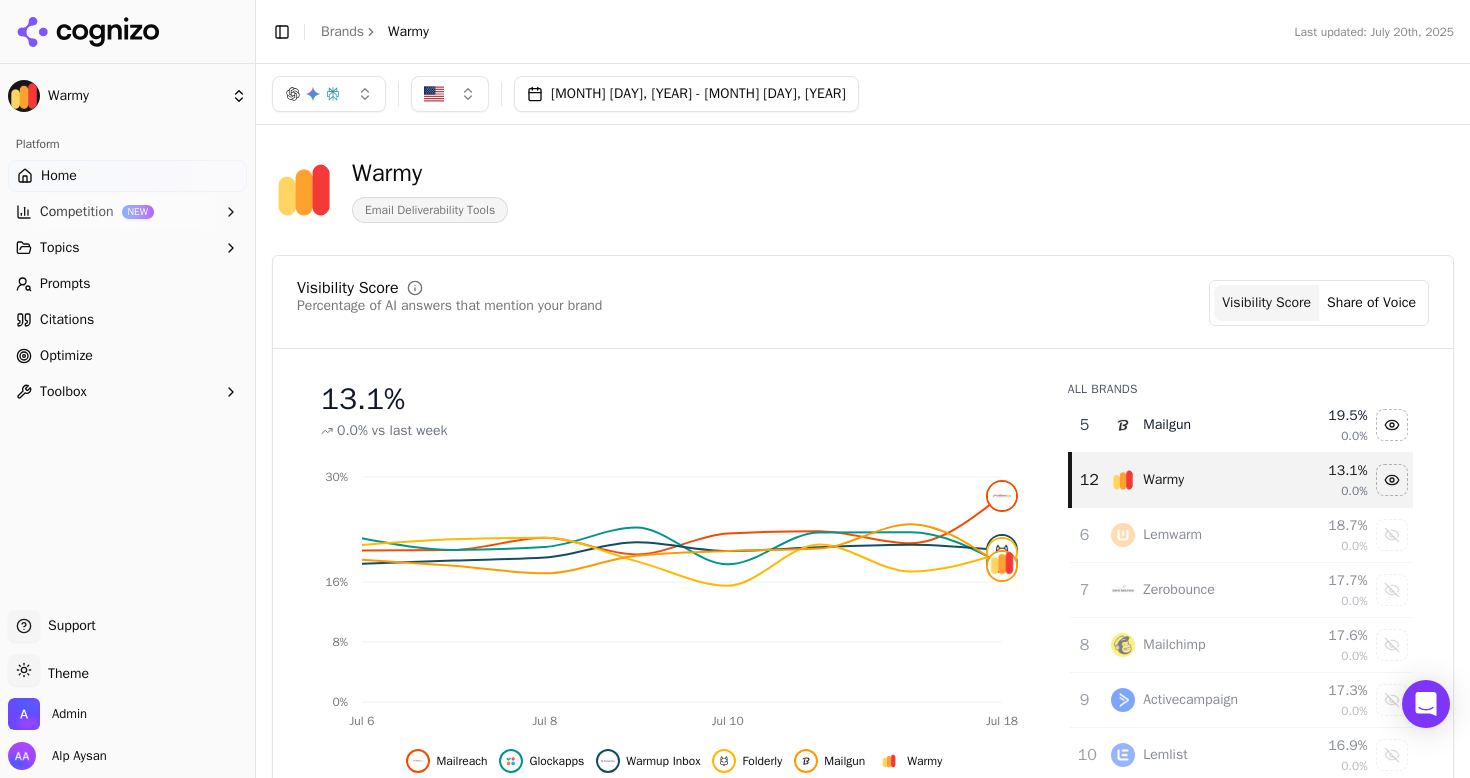 scroll, scrollTop: 0, scrollLeft: 0, axis: both 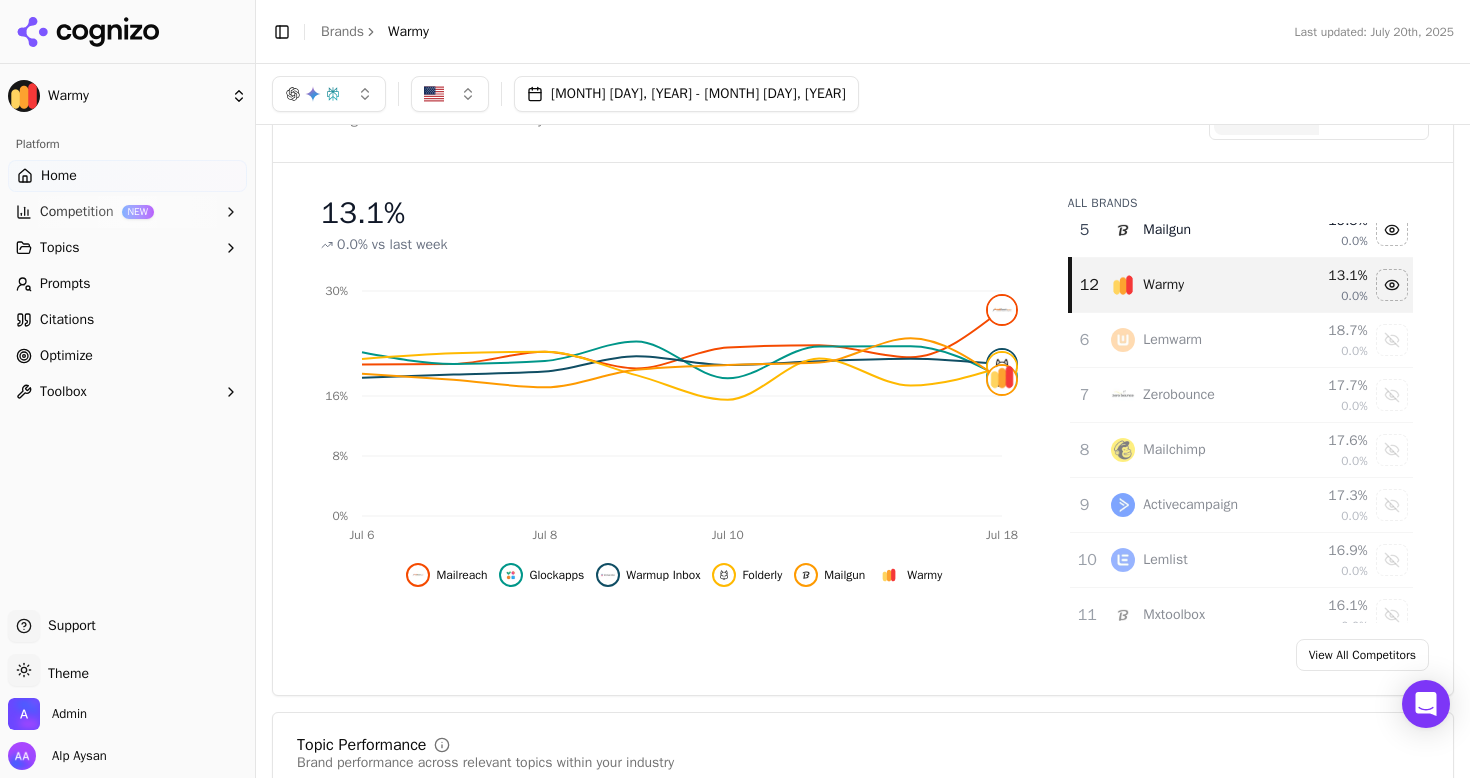 click on "Mailchimp" at bounding box center (1188, 450) 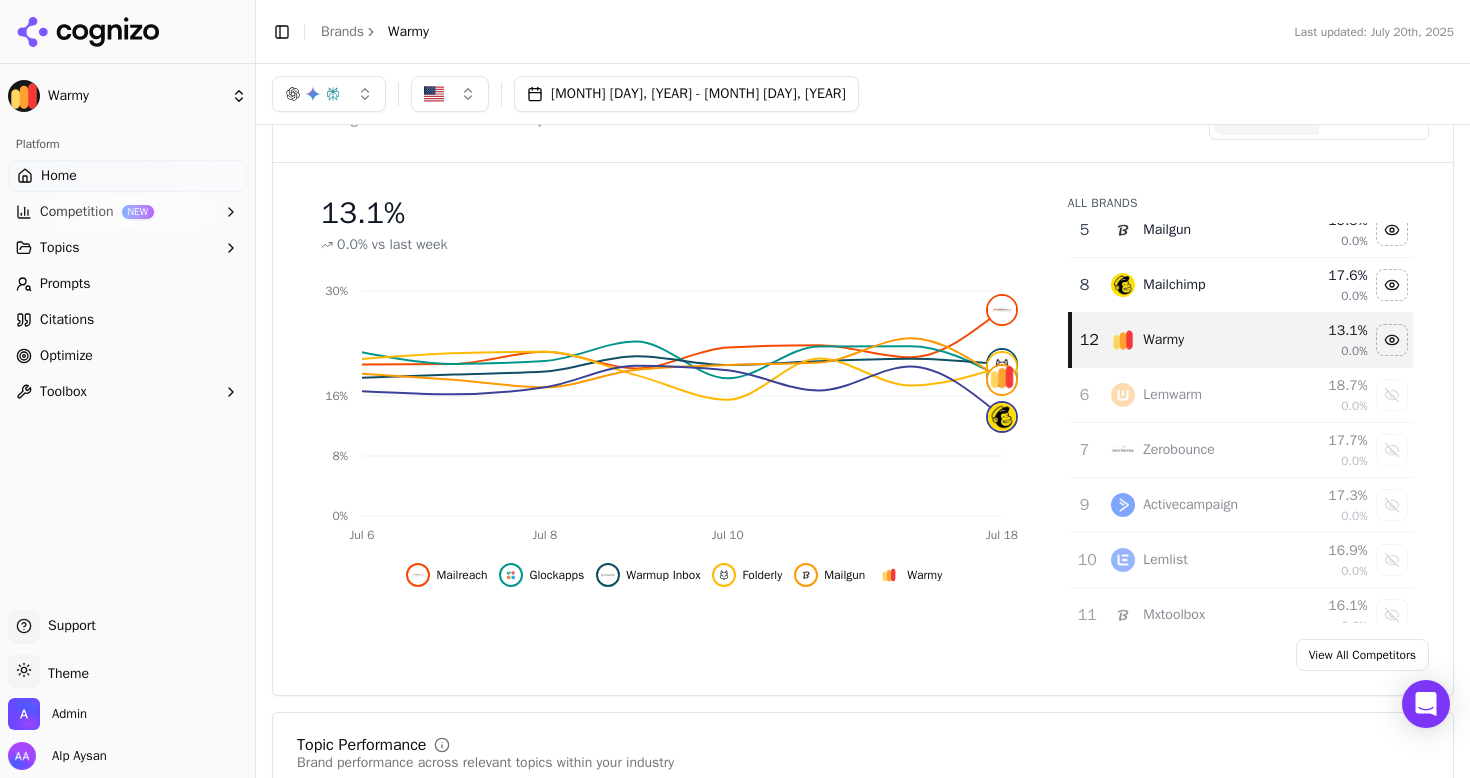 click on "Prompts" at bounding box center (127, 284) 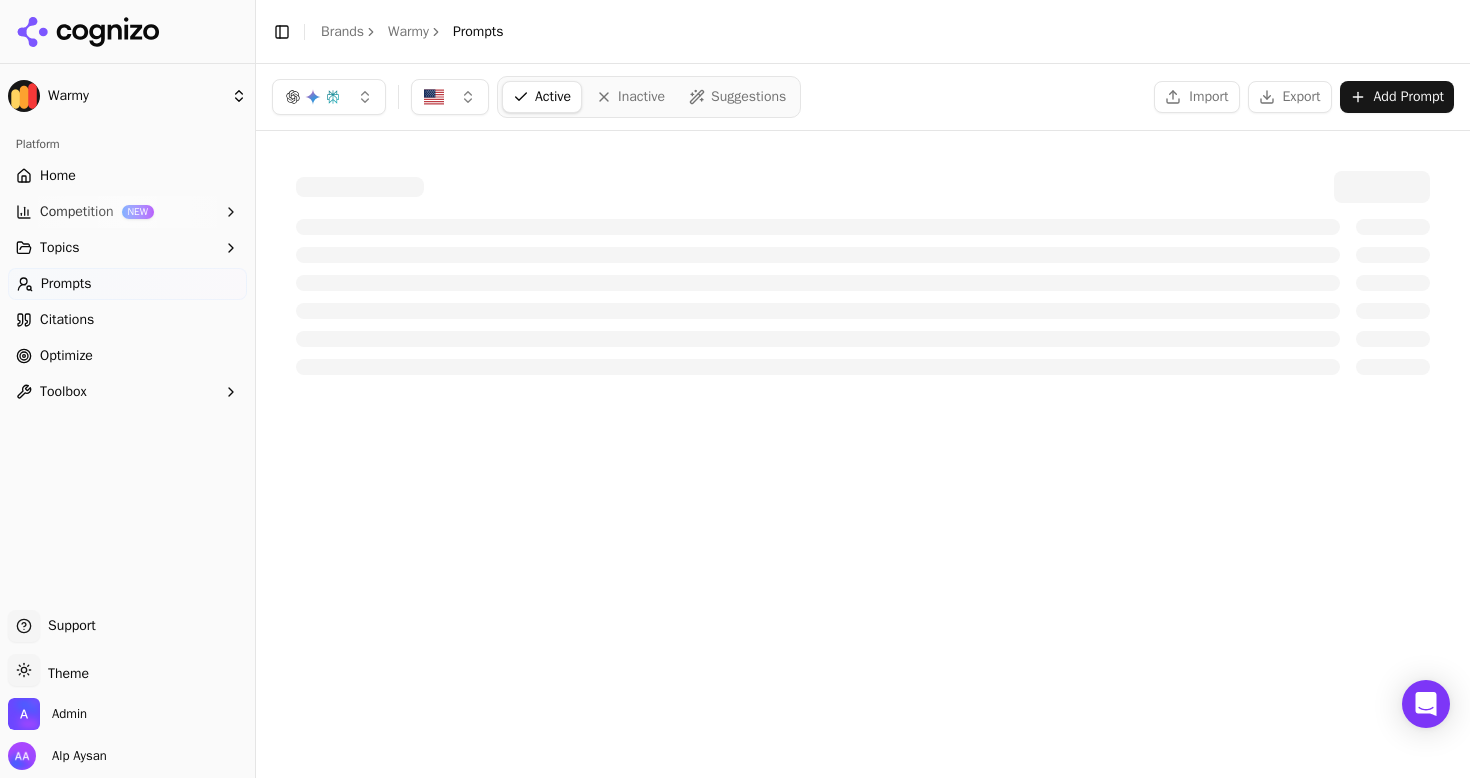 scroll, scrollTop: 0, scrollLeft: 0, axis: both 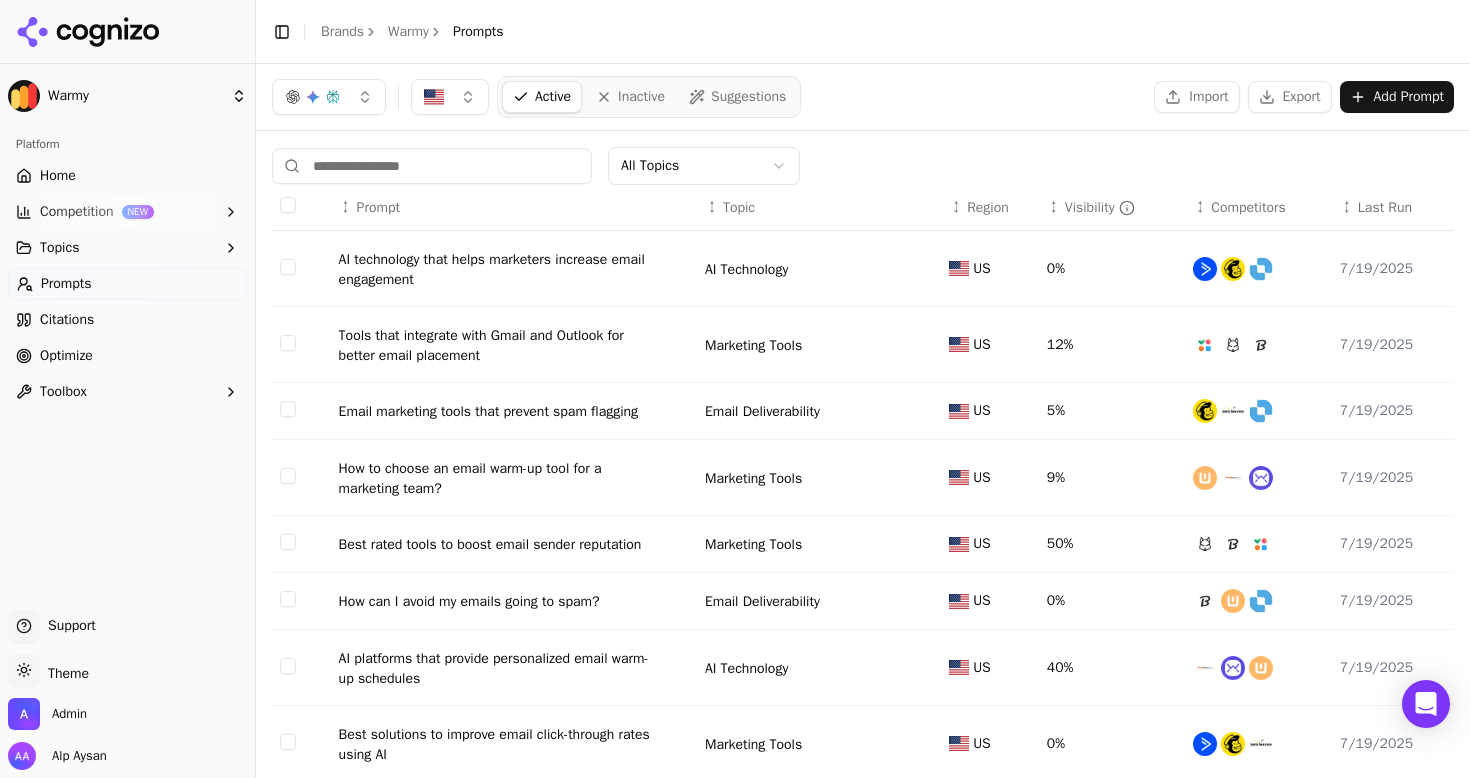 click on "↕ Last Run" at bounding box center [1393, 208] 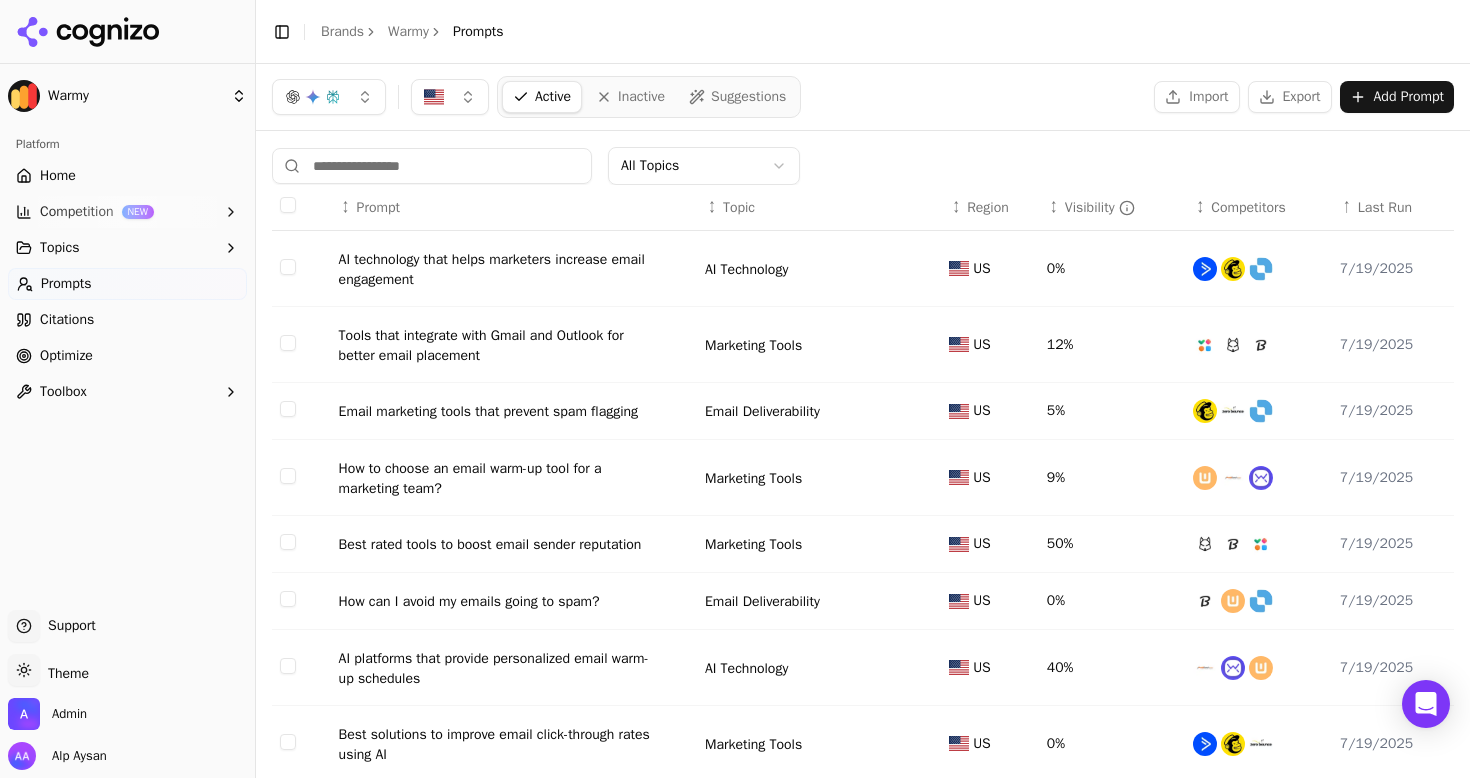 click on "Last Run" at bounding box center [1385, 208] 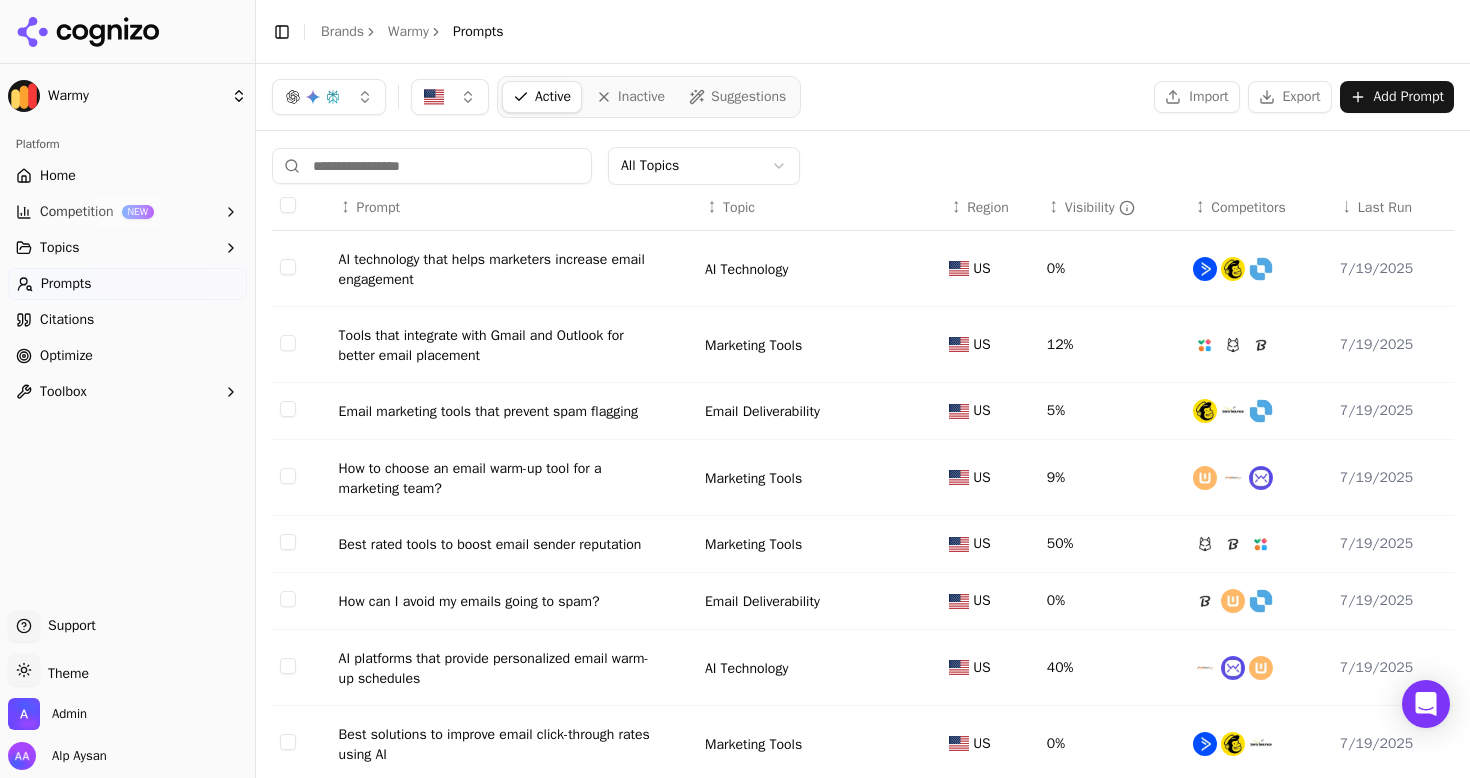 click on "Last Run" at bounding box center [1385, 208] 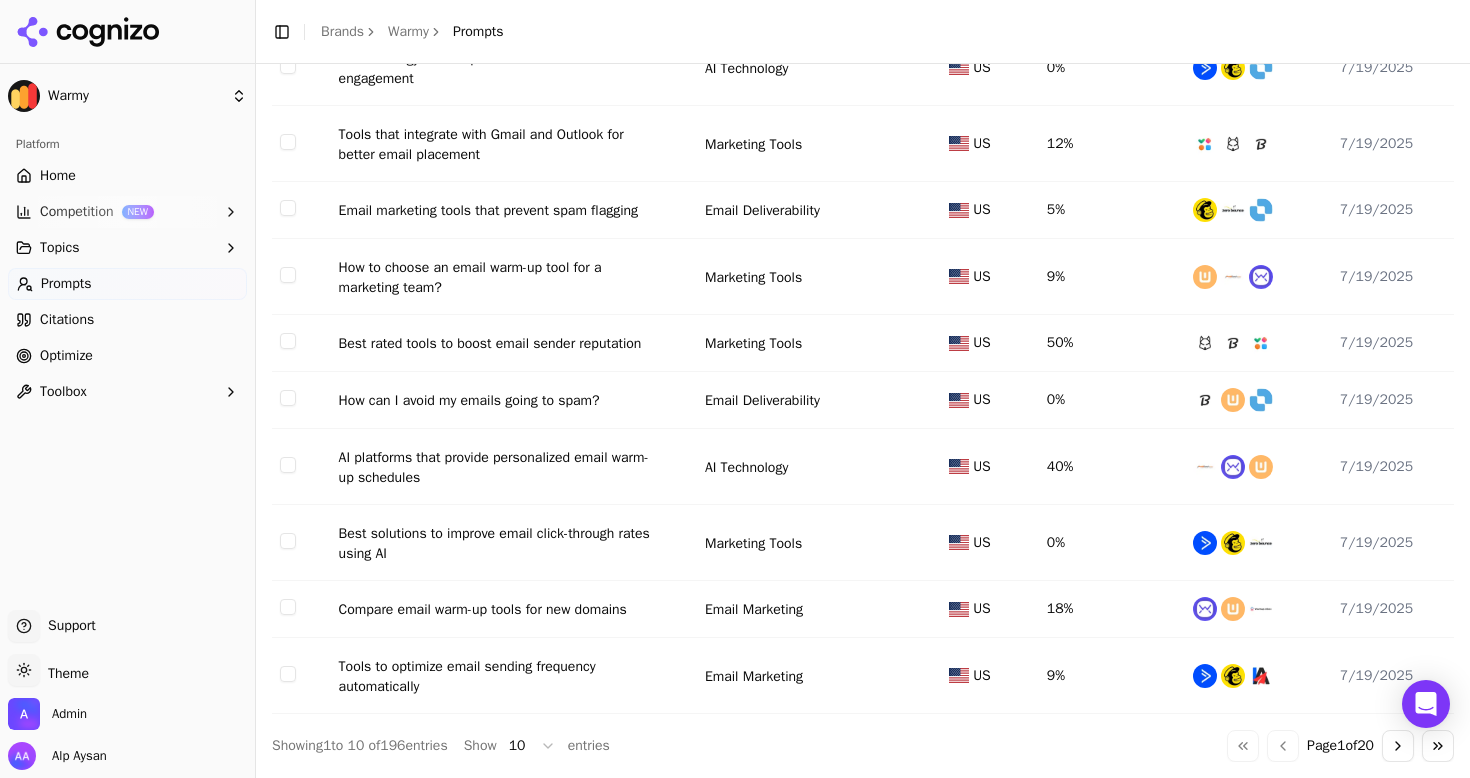 scroll, scrollTop: 238, scrollLeft: 0, axis: vertical 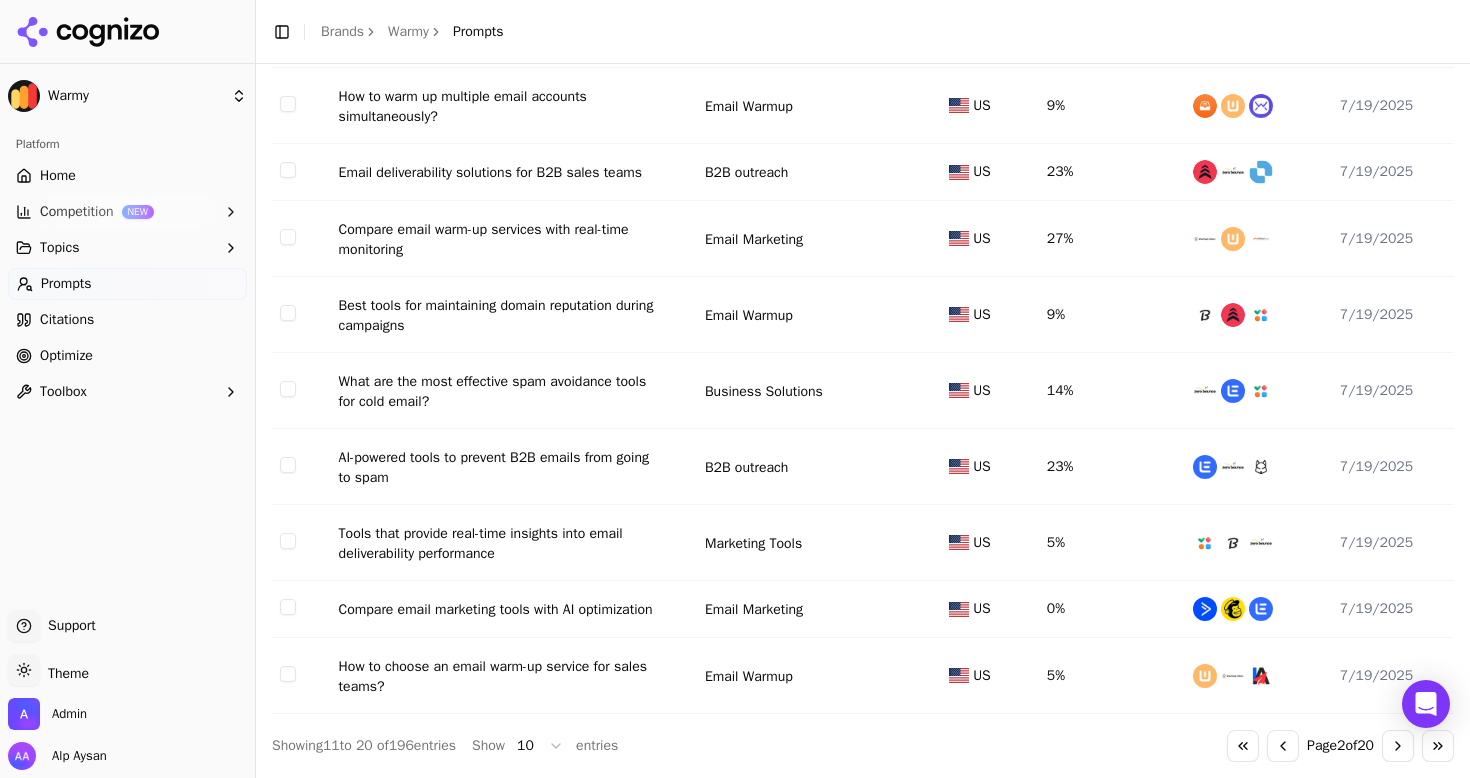 click on "Go to first page Go to previous page Page  2  of  20 Go to next page Go to last page" at bounding box center [1340, 746] 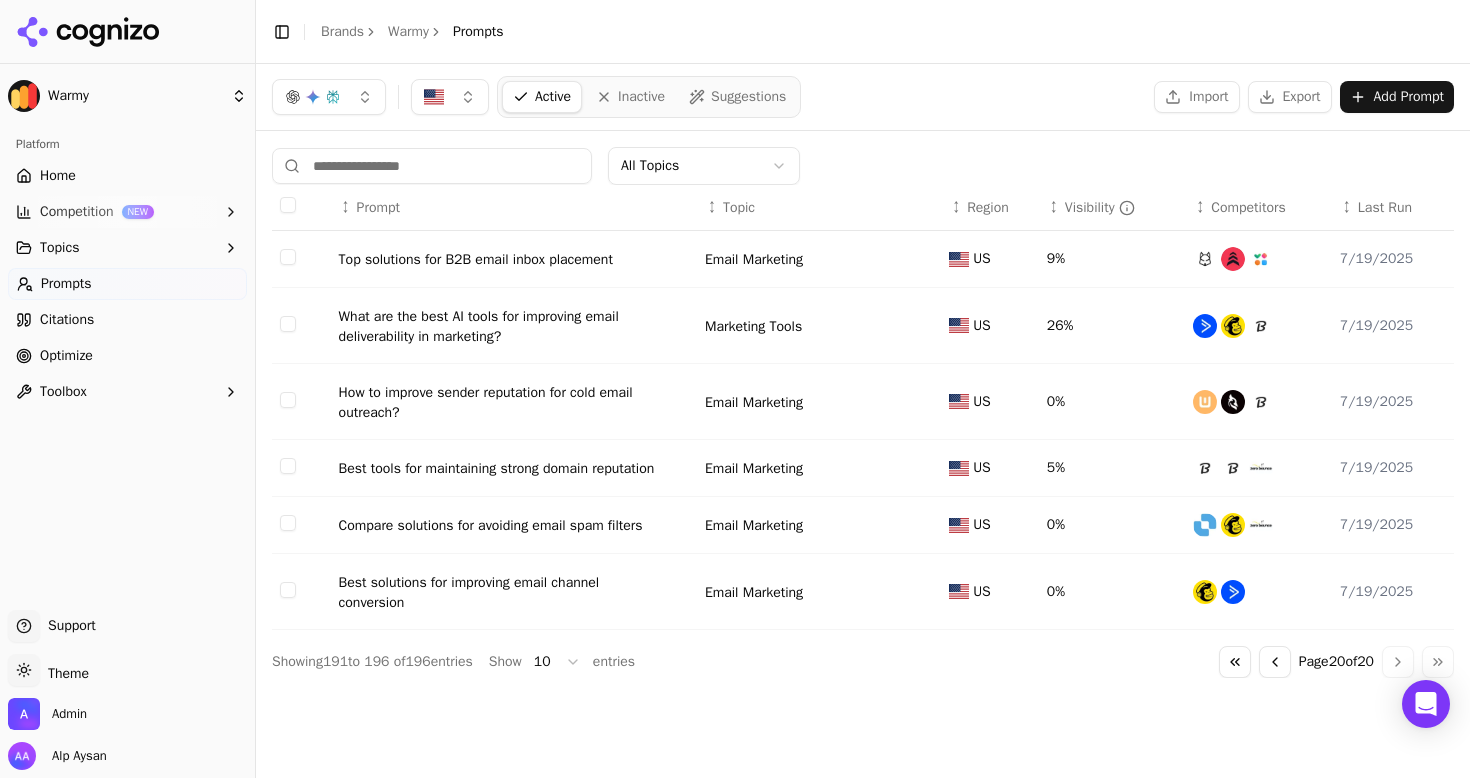 scroll, scrollTop: 0, scrollLeft: 0, axis: both 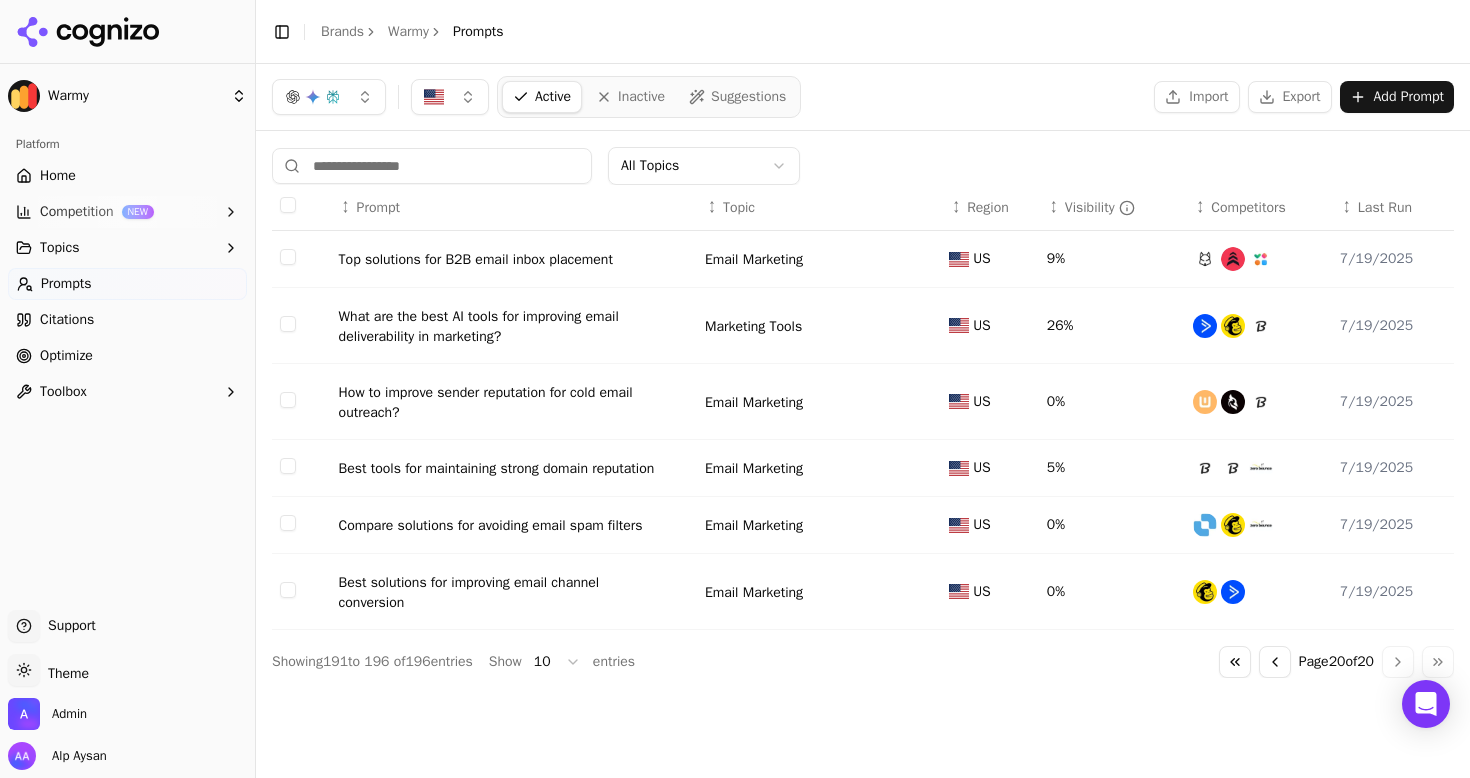 click on "↕ Competitors" at bounding box center [1258, 208] 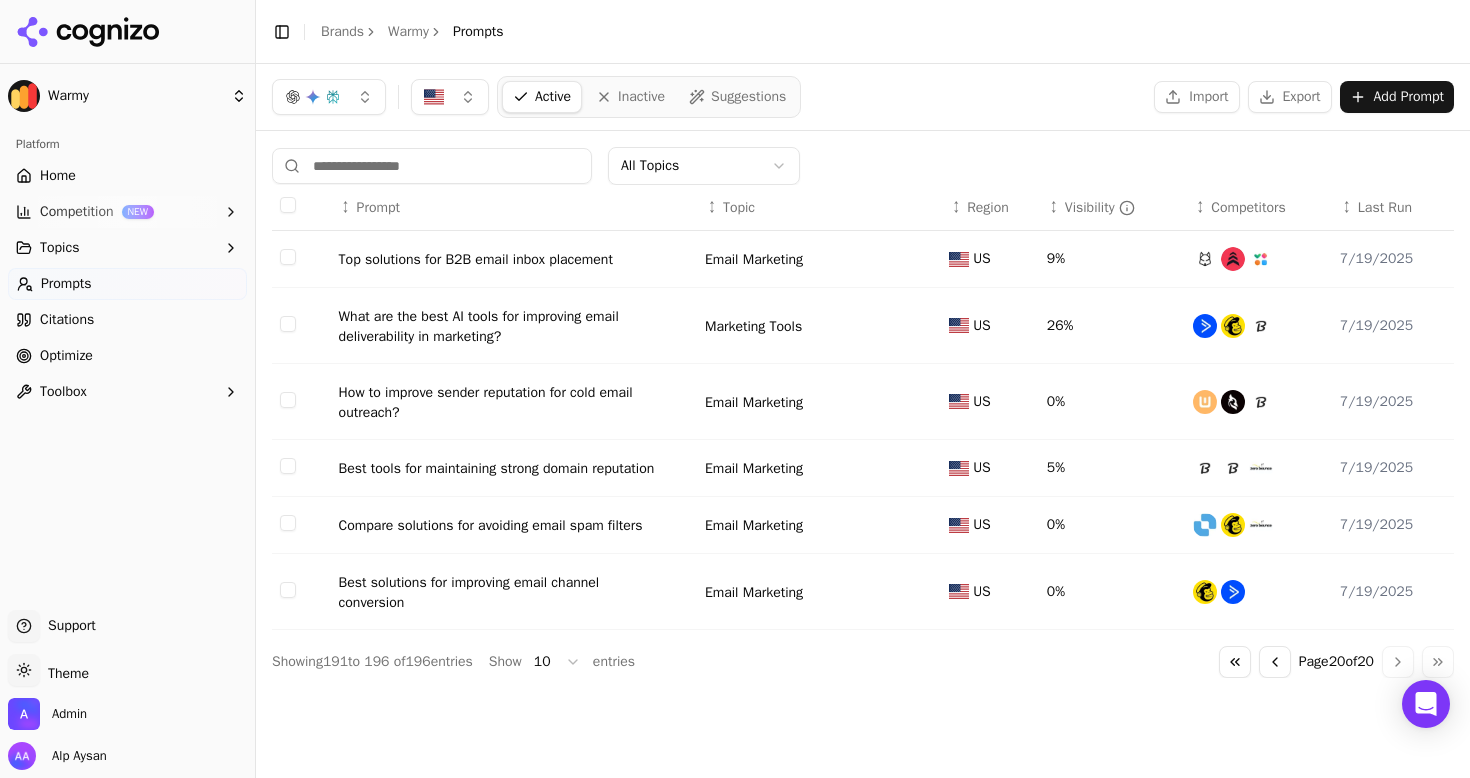 click on "↕ Competitors" at bounding box center (1258, 208) 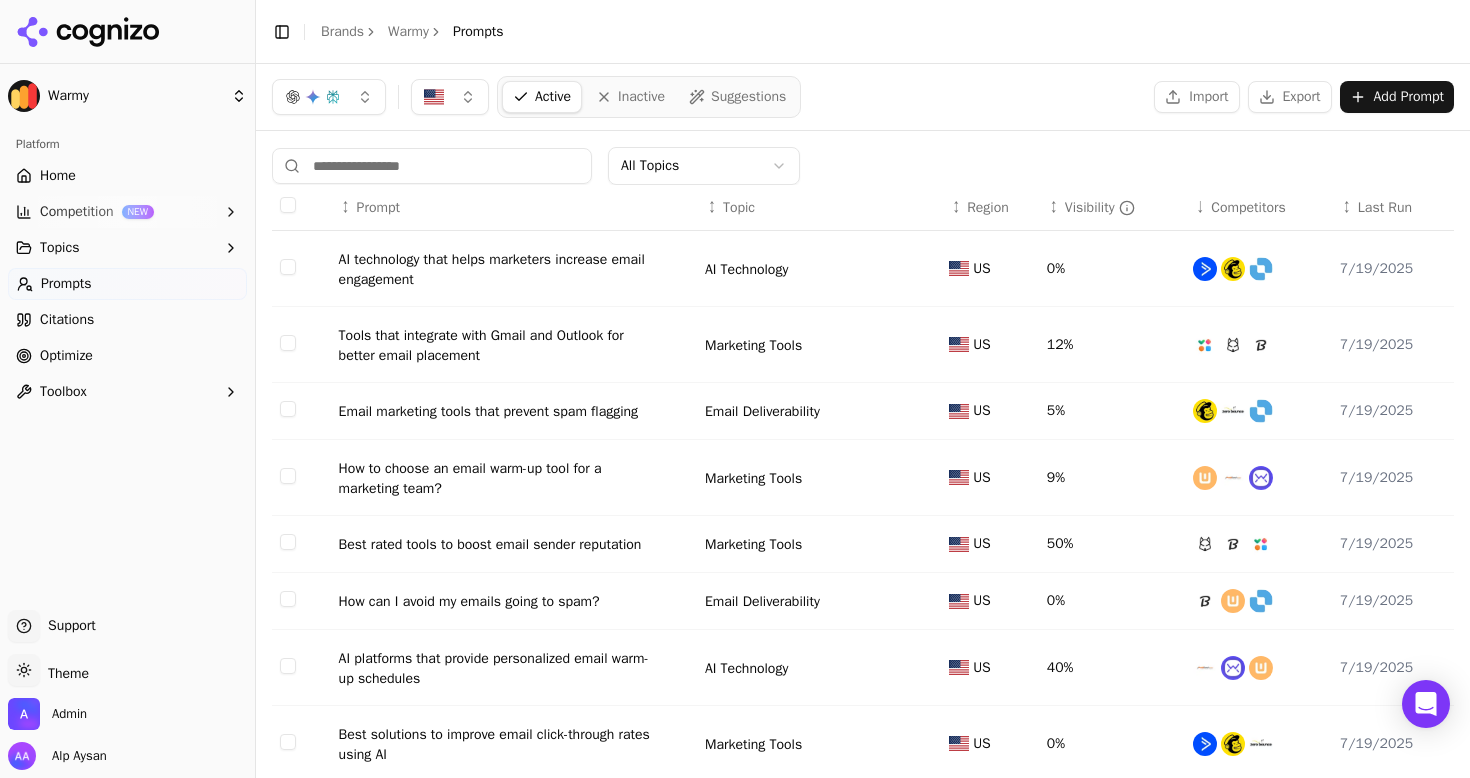 click on "Competitors" at bounding box center (1248, 208) 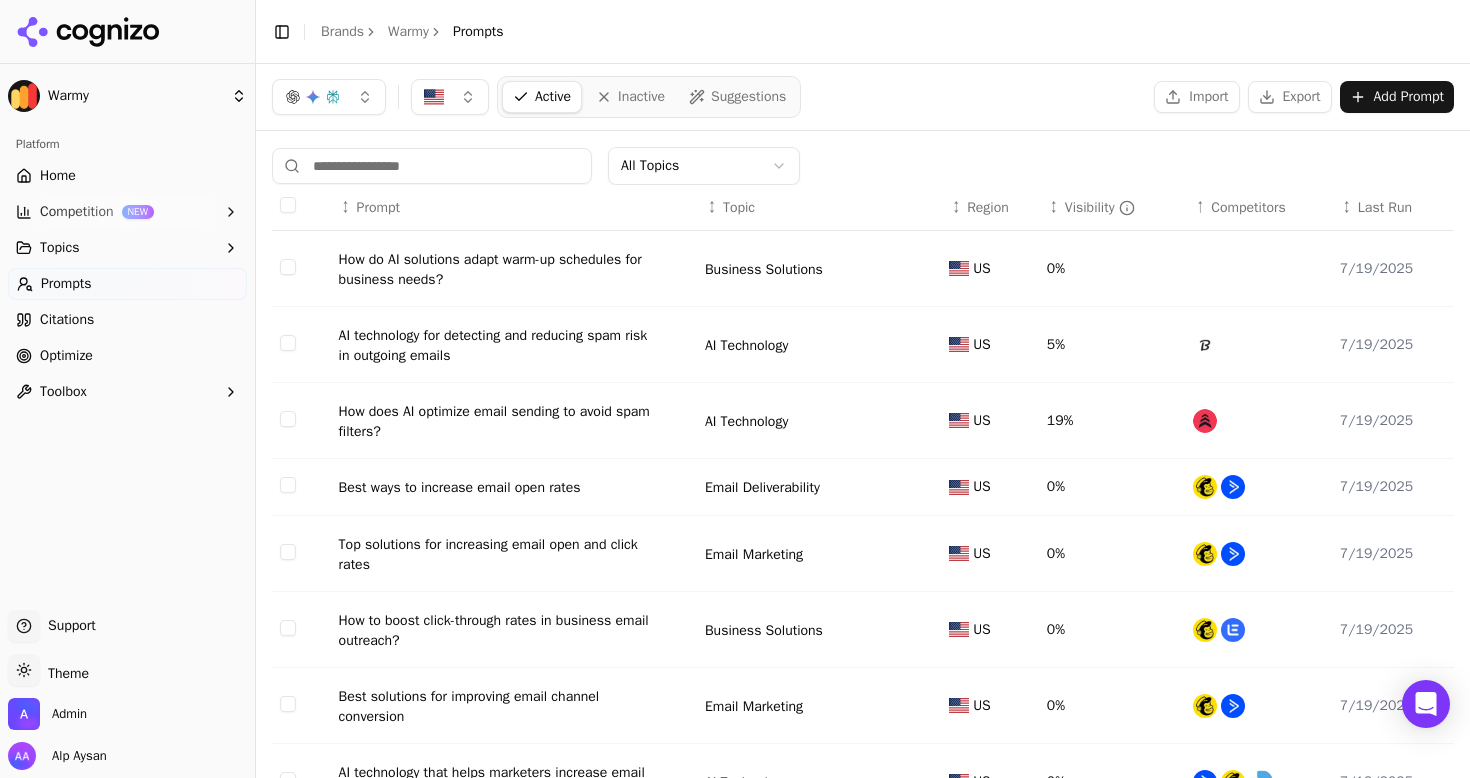 click on "Competitors" at bounding box center (1248, 208) 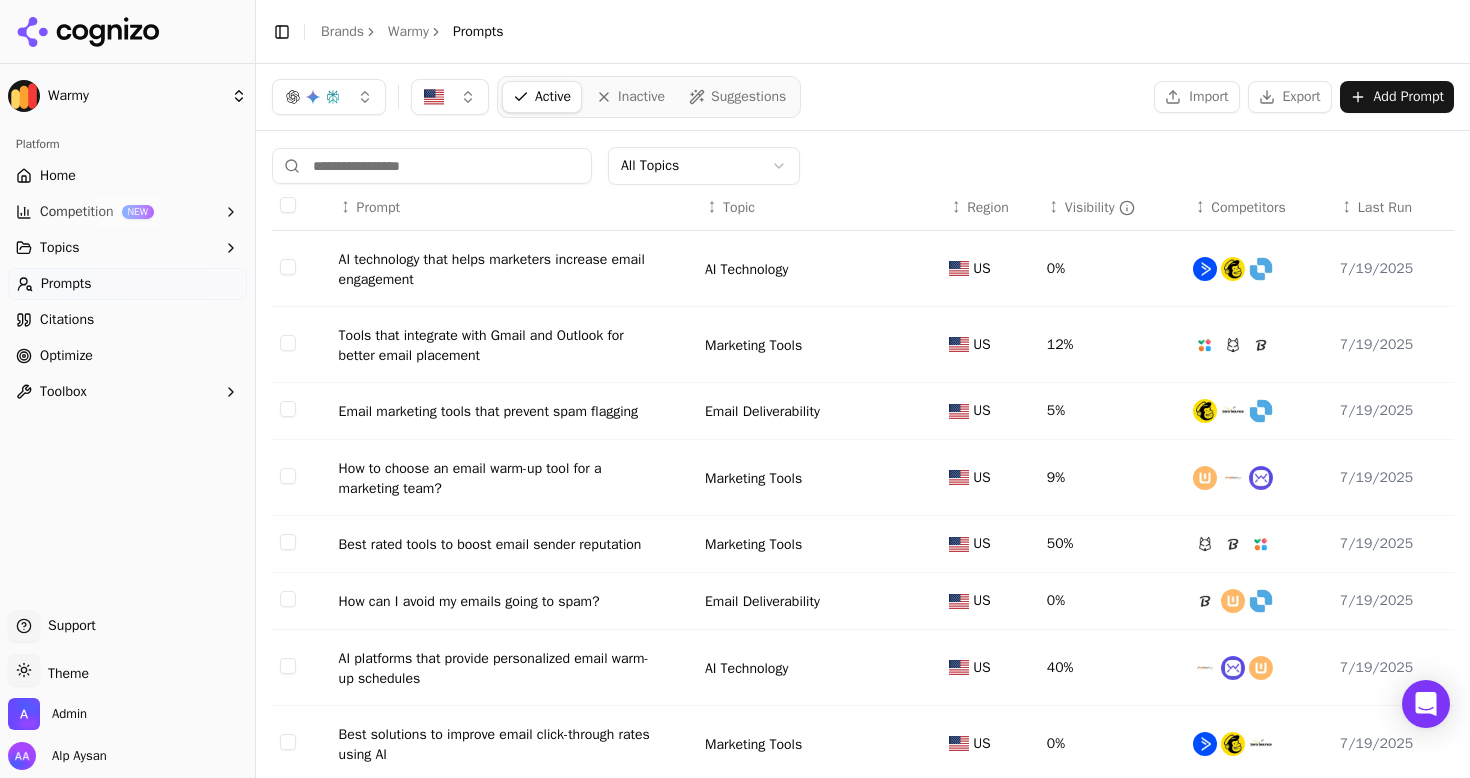 click on "Last Run" at bounding box center [1385, 208] 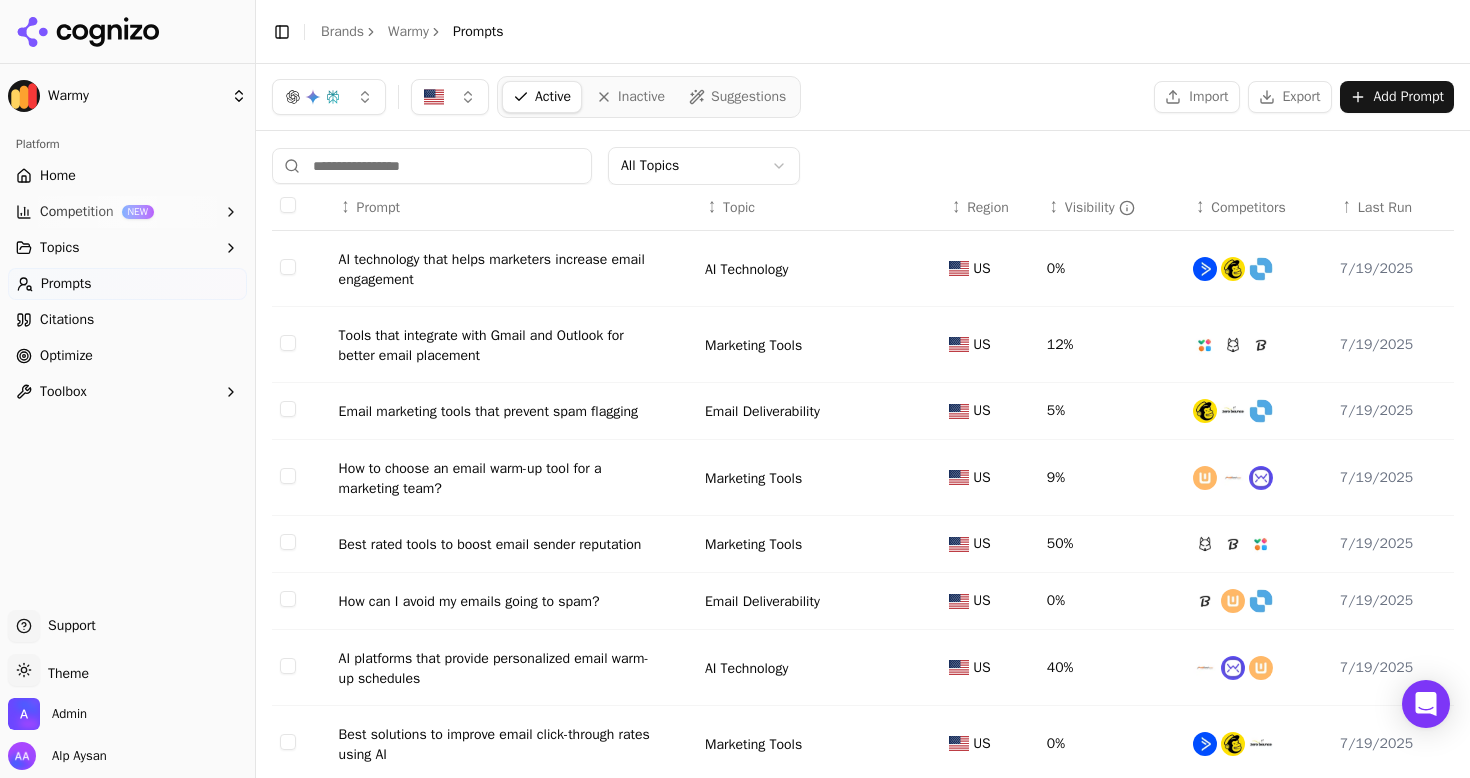 click on "Last Run" at bounding box center [1385, 208] 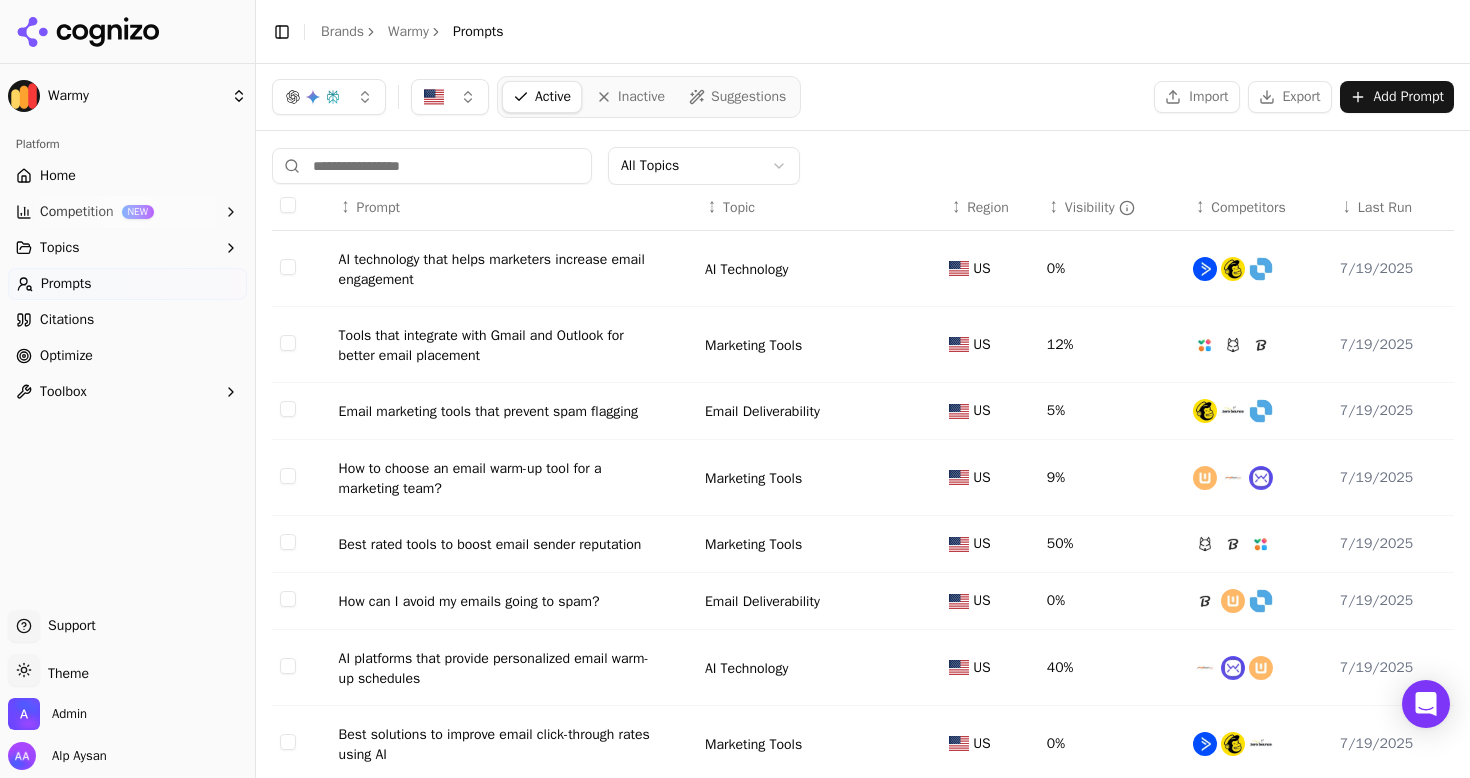click on "Last Run" at bounding box center [1385, 208] 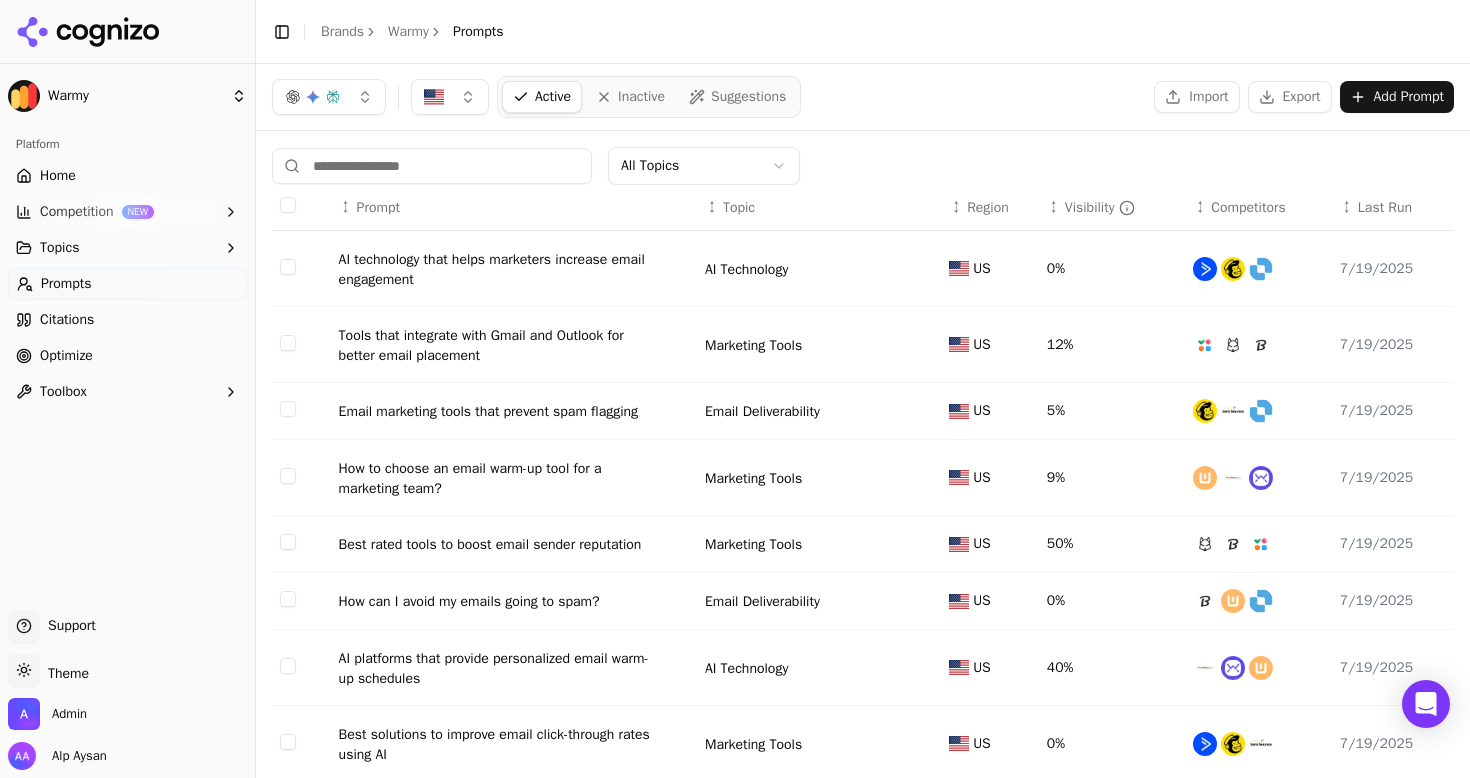 click on "Competitors" at bounding box center (1248, 208) 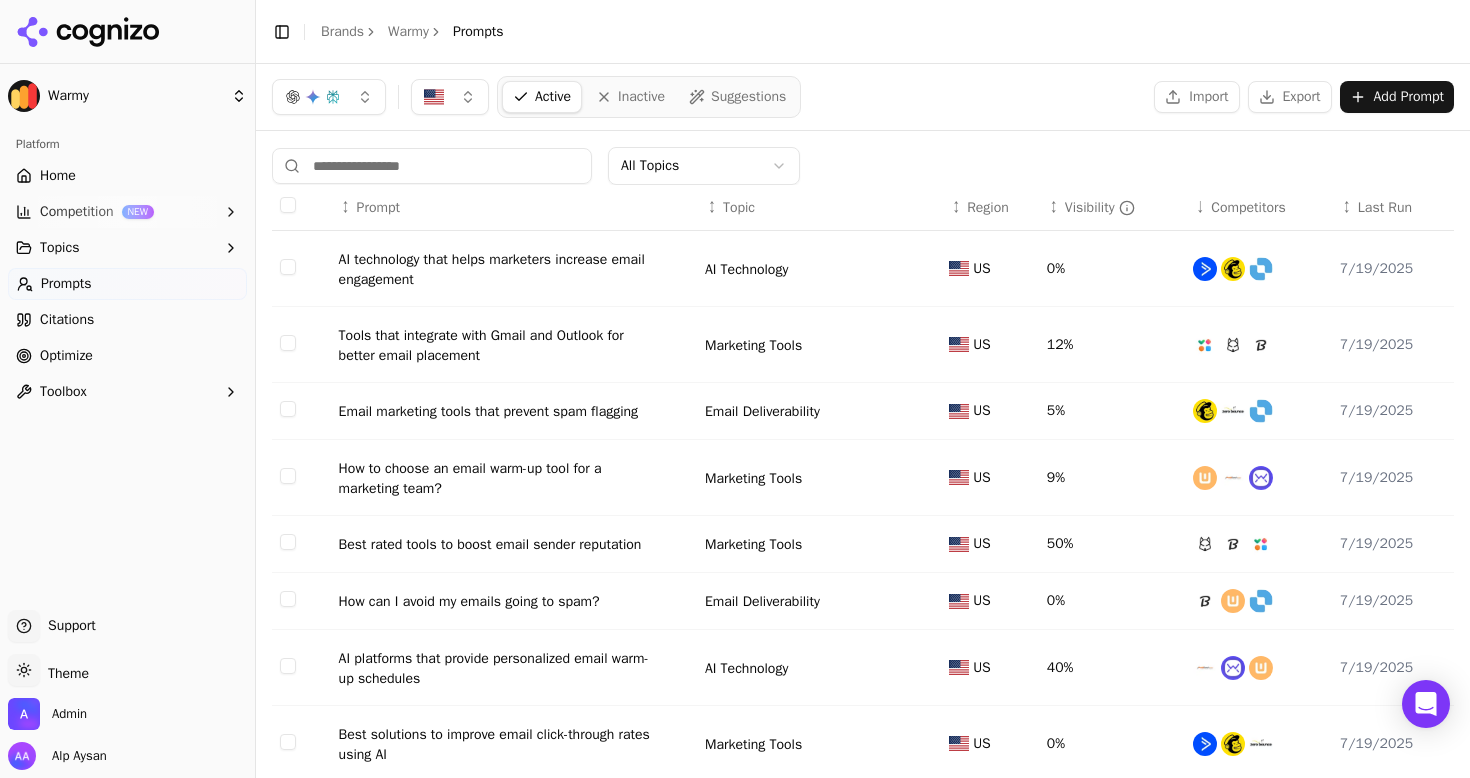 click on "Competitors" at bounding box center [1248, 208] 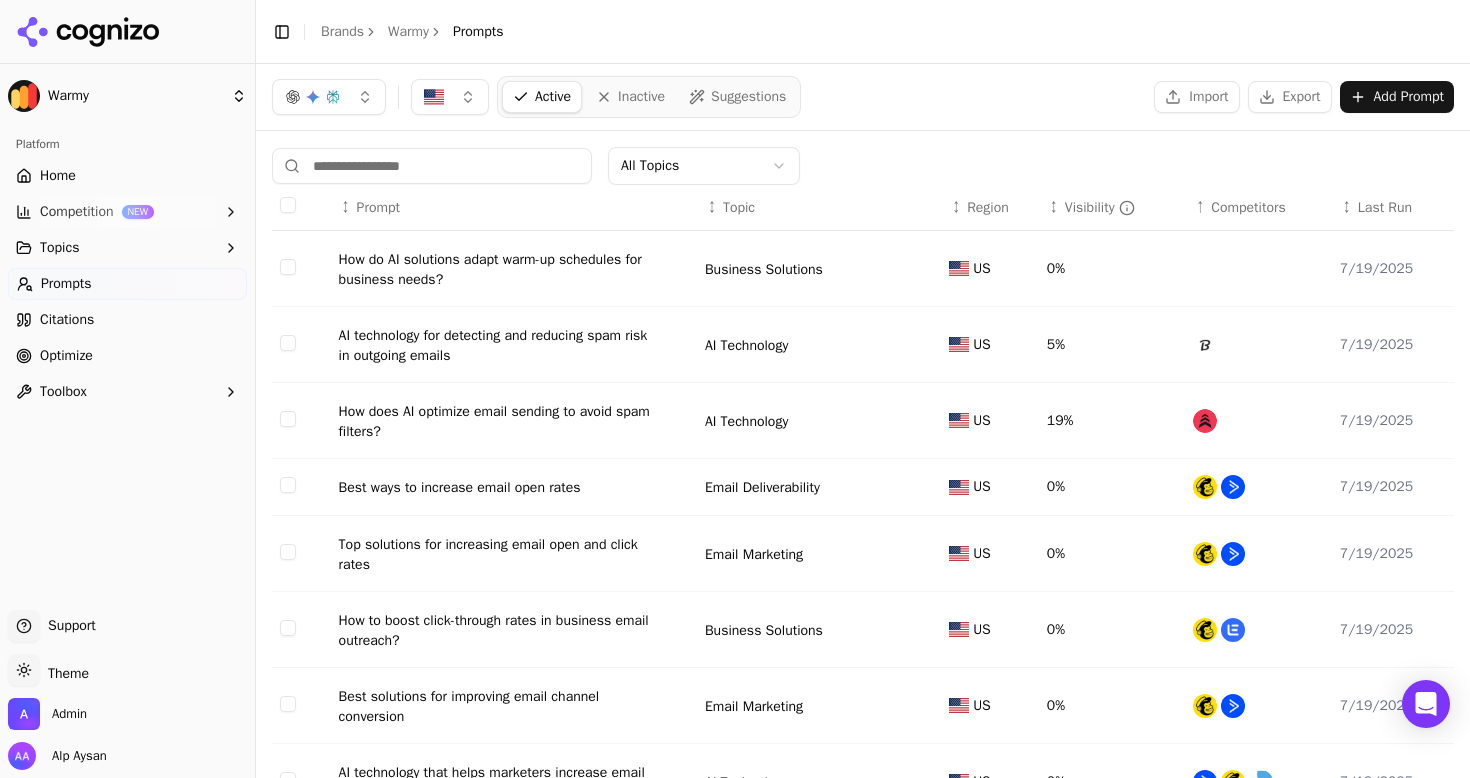 click on "Competitors" at bounding box center (1248, 208) 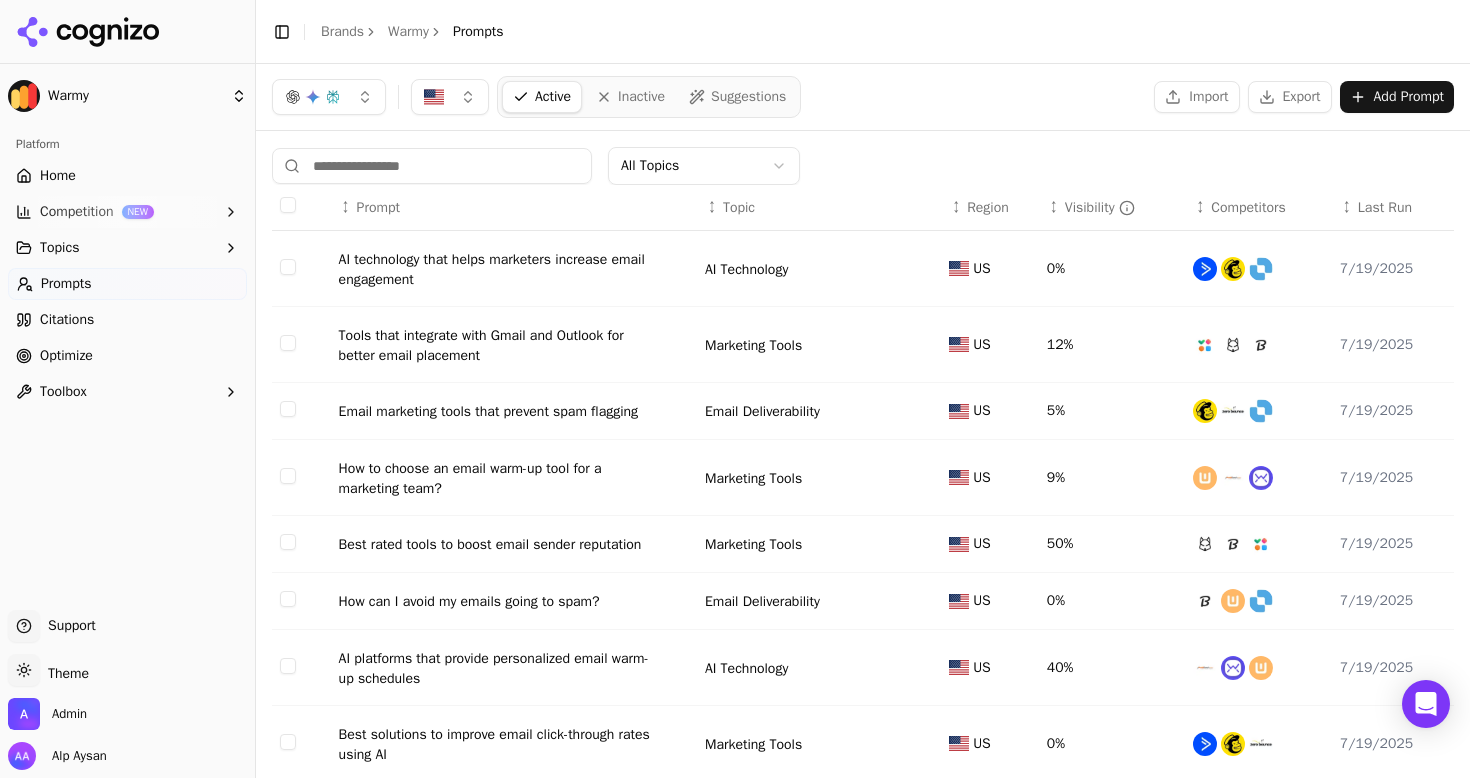 click on "Home" at bounding box center (127, 176) 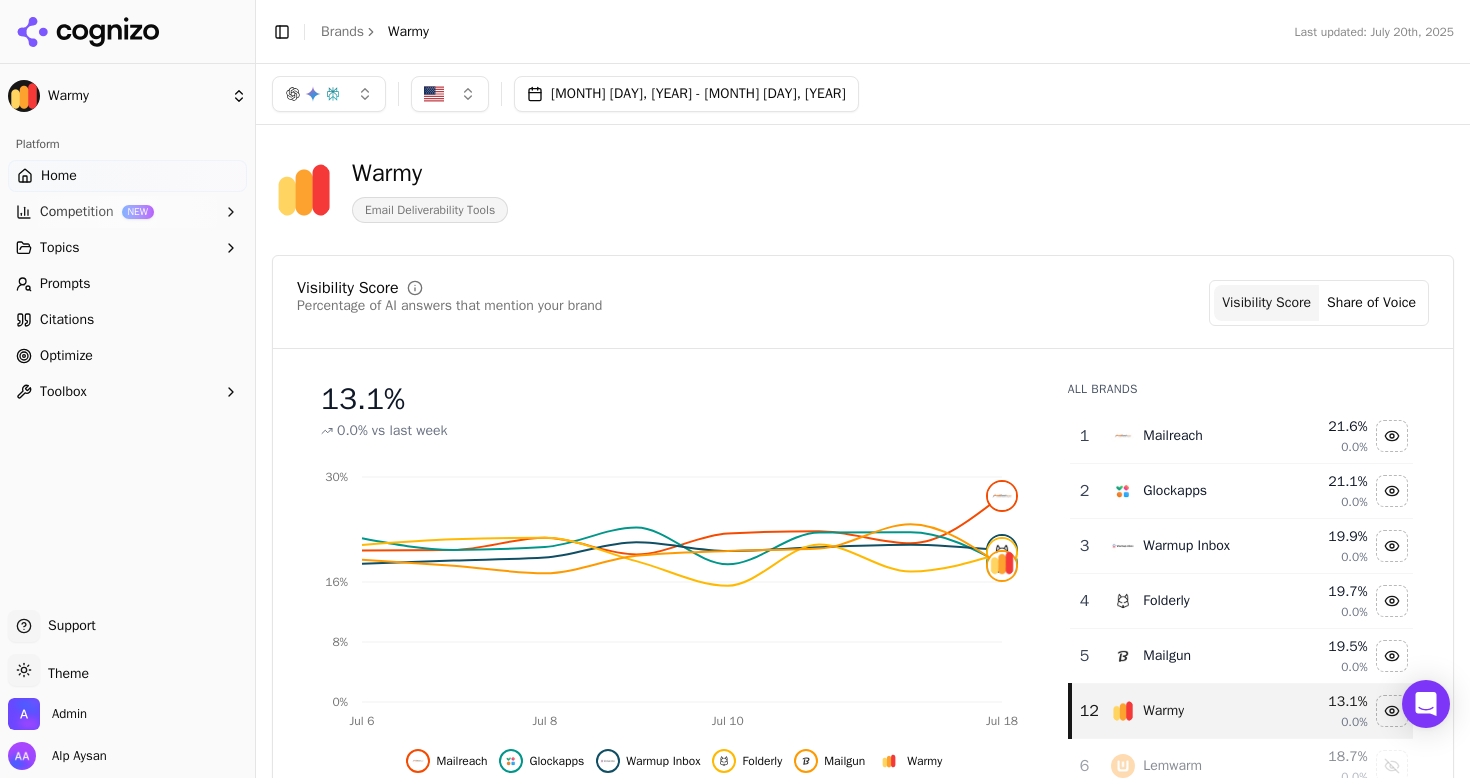 click 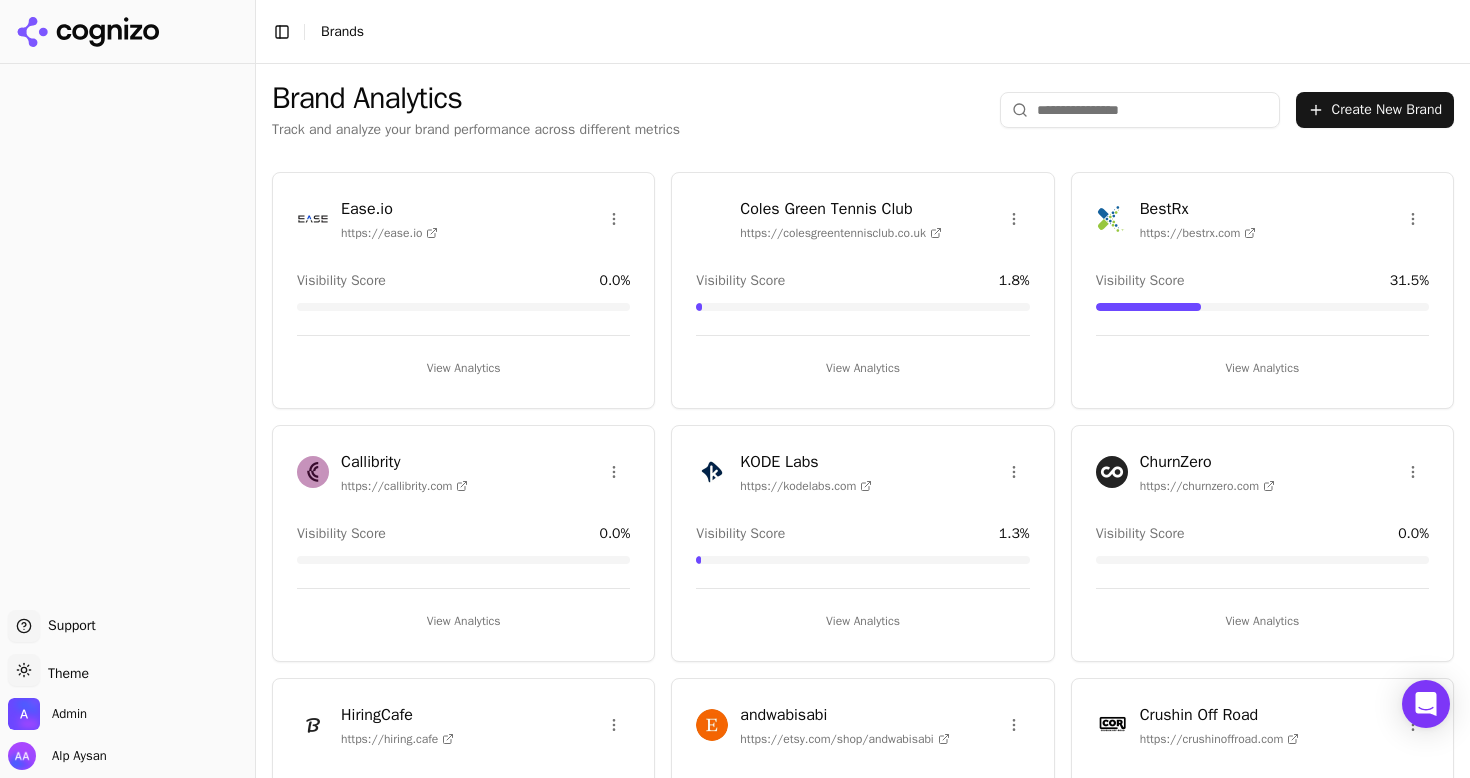 click at bounding box center [1140, 110] 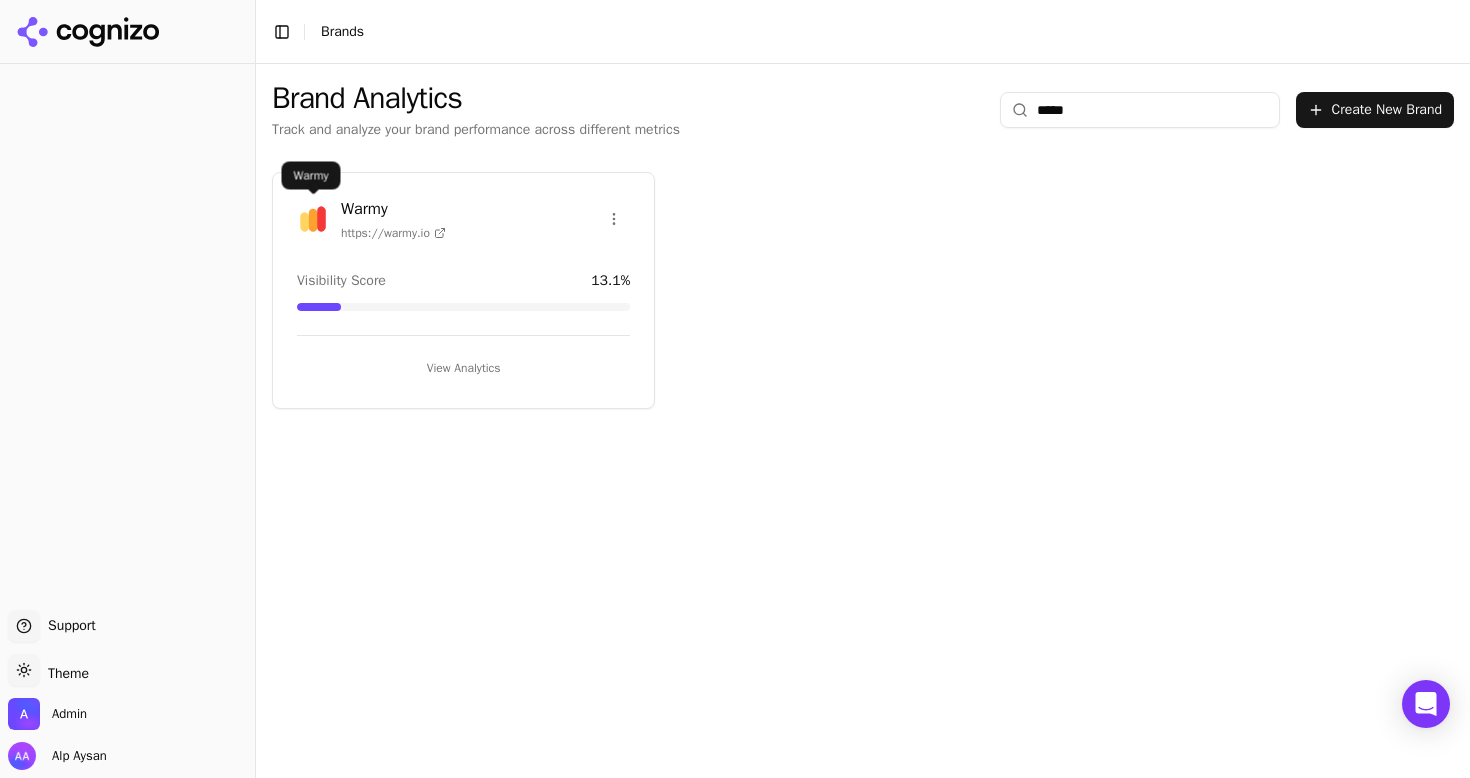 type on "*****" 